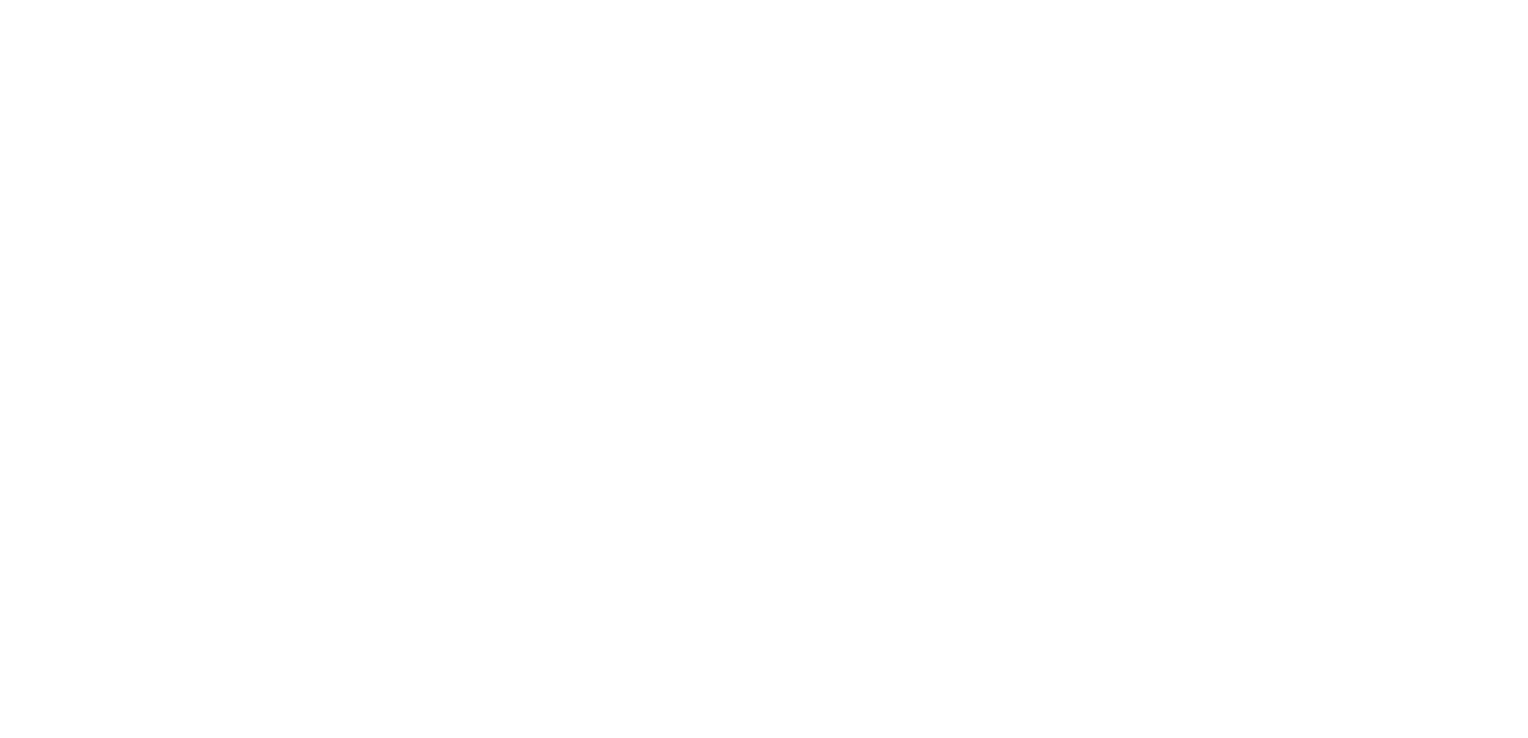scroll, scrollTop: 0, scrollLeft: 0, axis: both 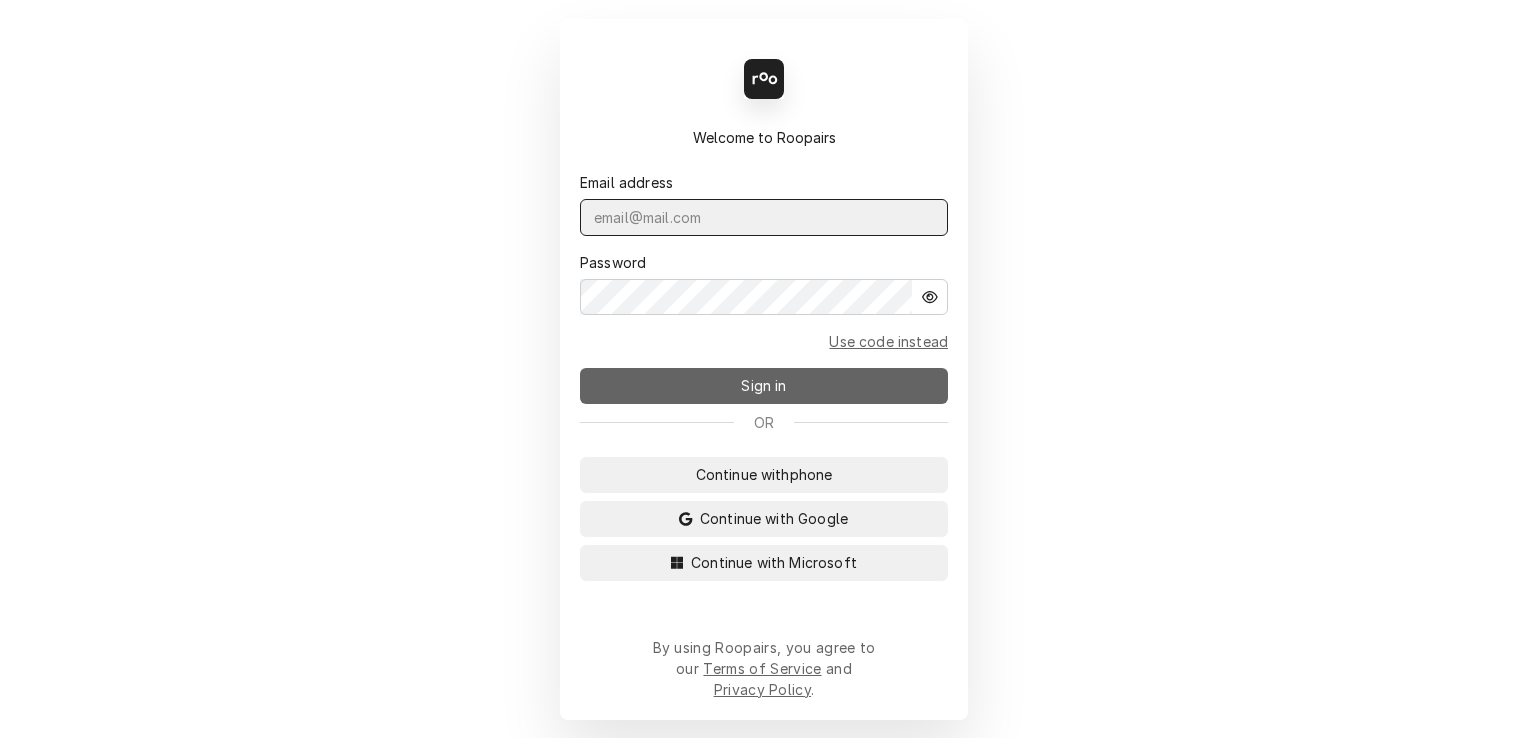type on "[EMAIL]" 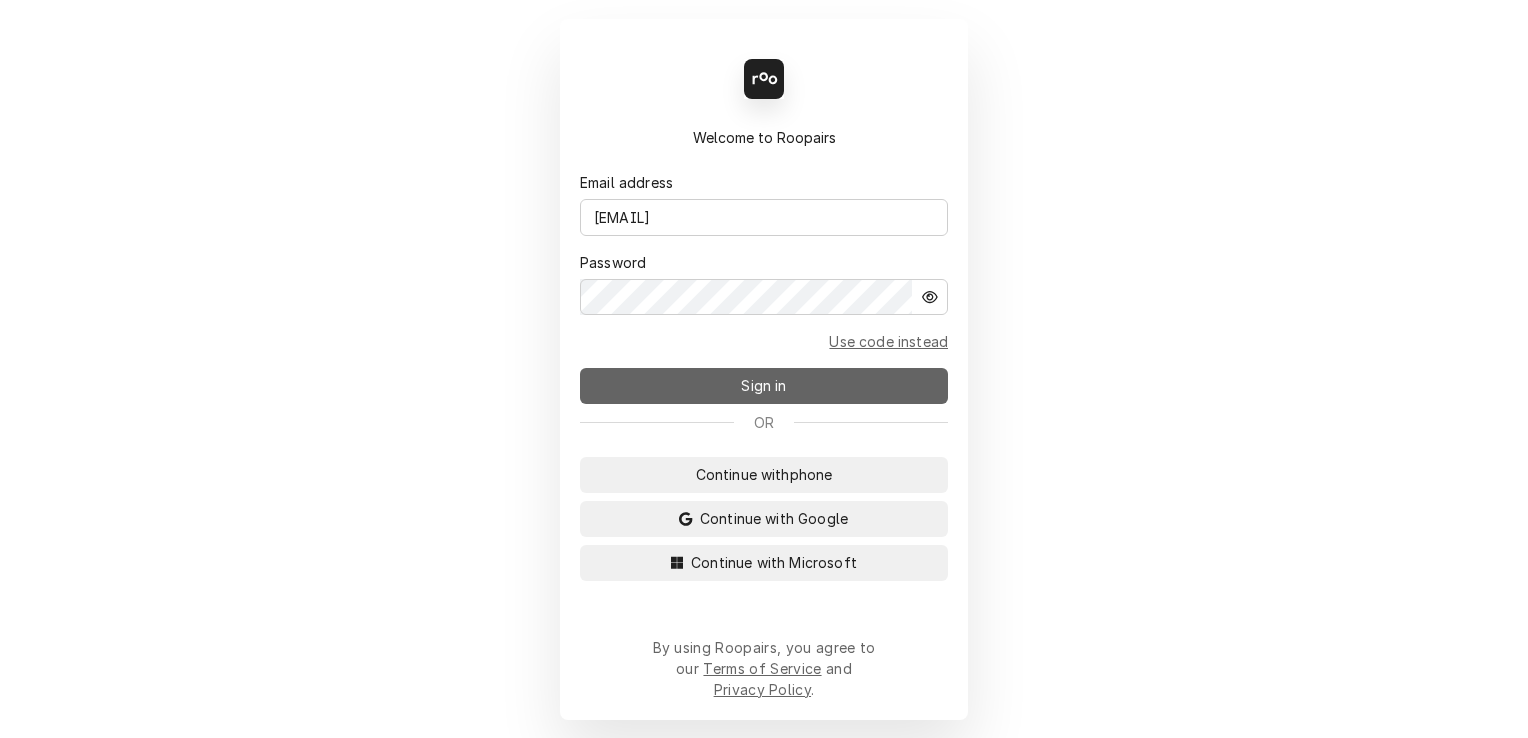 click on "Sign in" at bounding box center [764, 386] 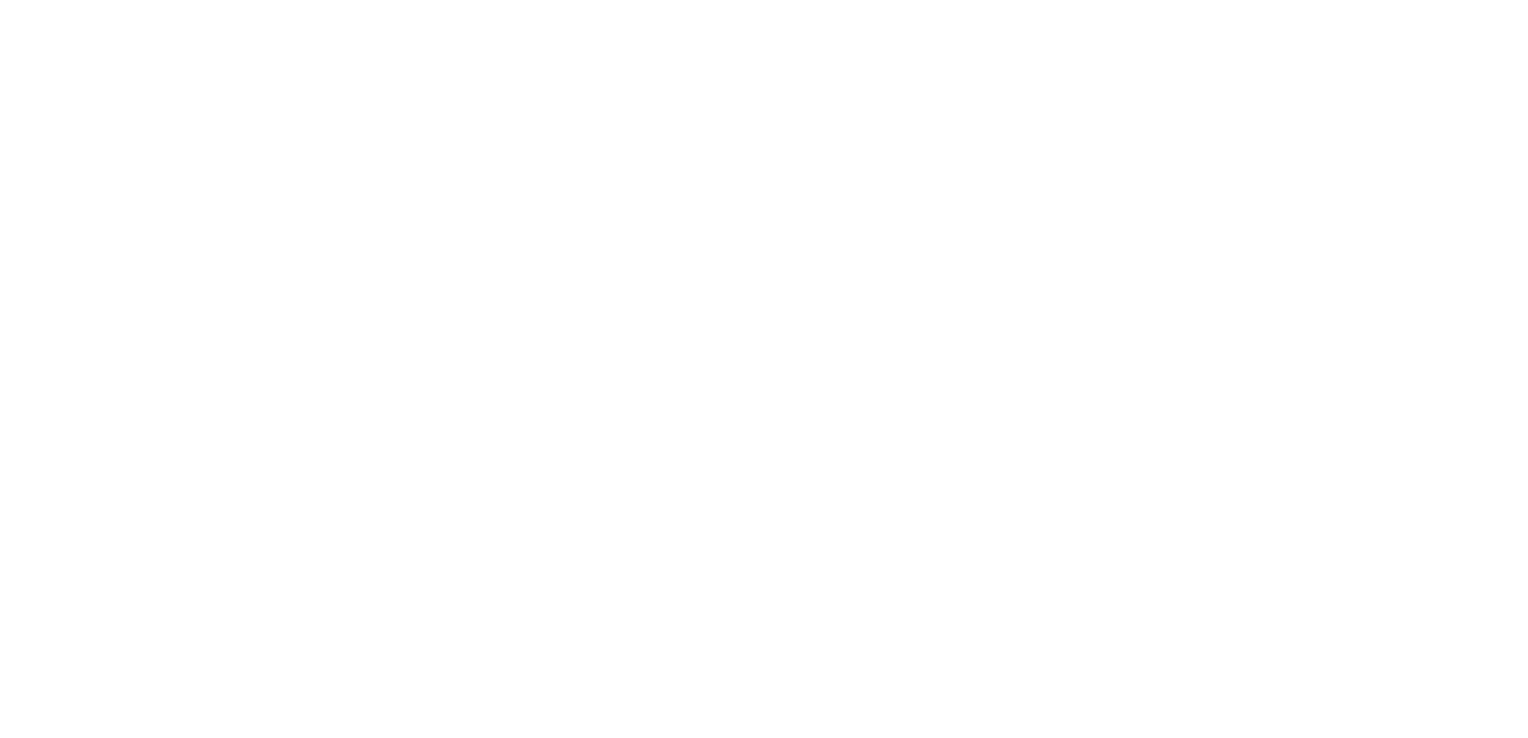 scroll, scrollTop: 0, scrollLeft: 0, axis: both 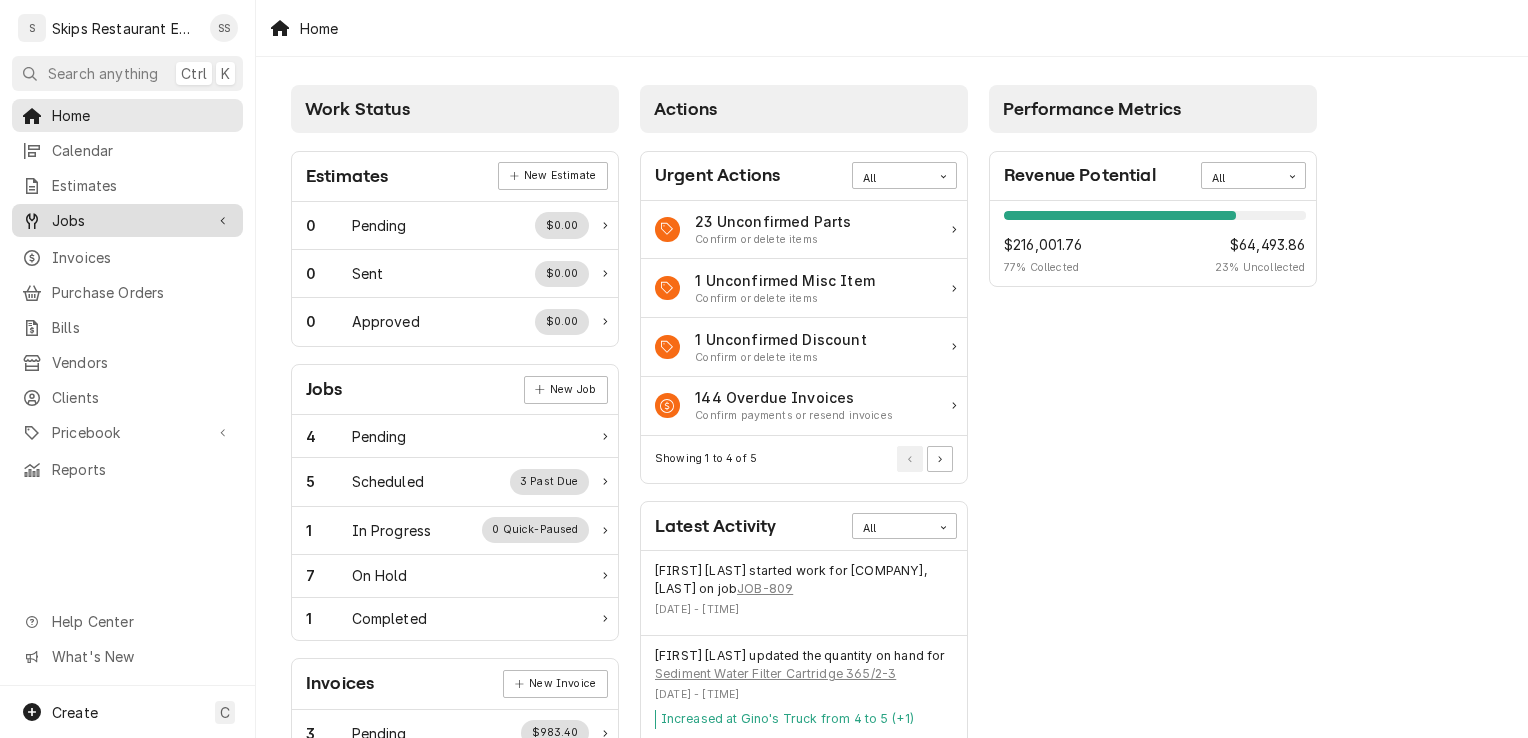 click on "Jobs" at bounding box center (127, 220) 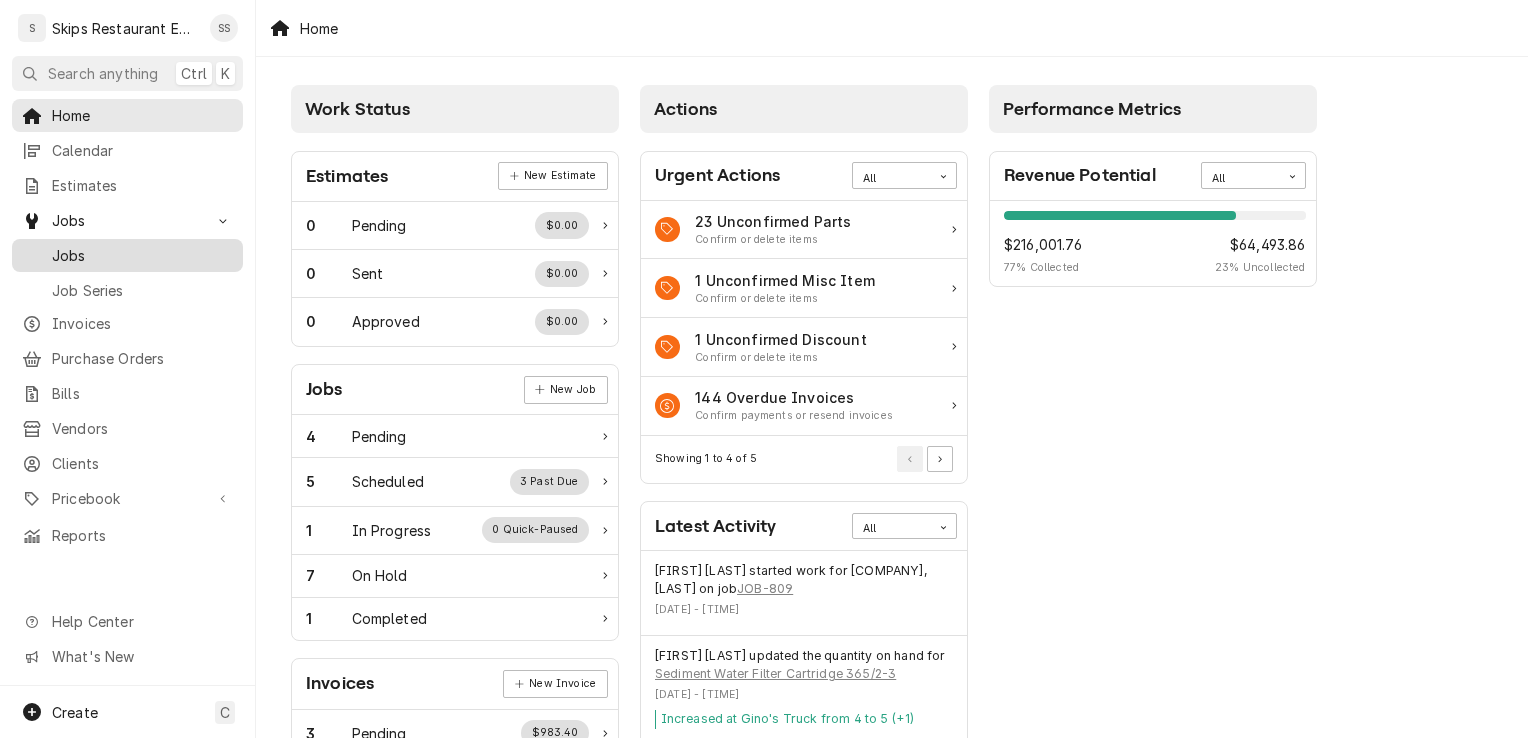 click on "Jobs" at bounding box center (142, 255) 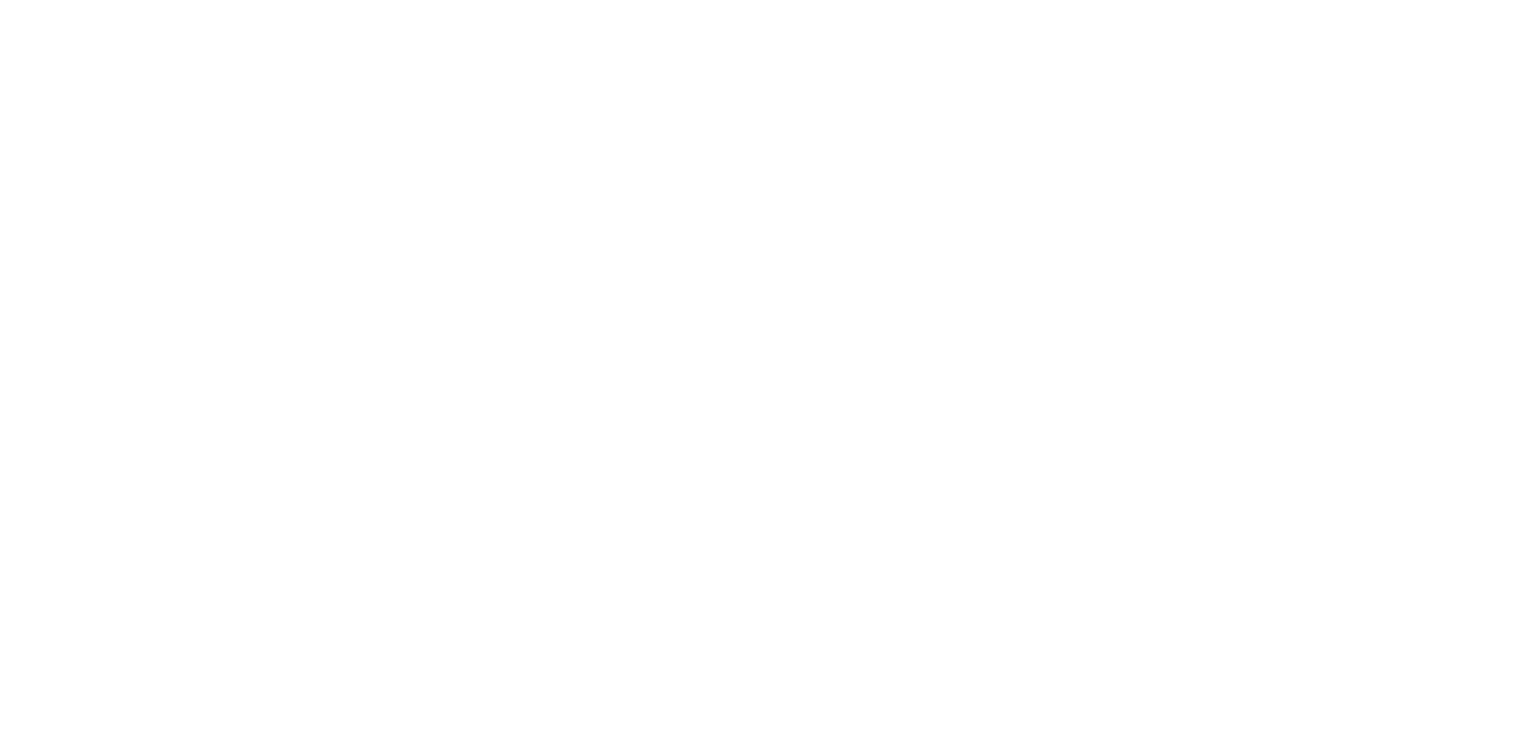 scroll, scrollTop: 0, scrollLeft: 0, axis: both 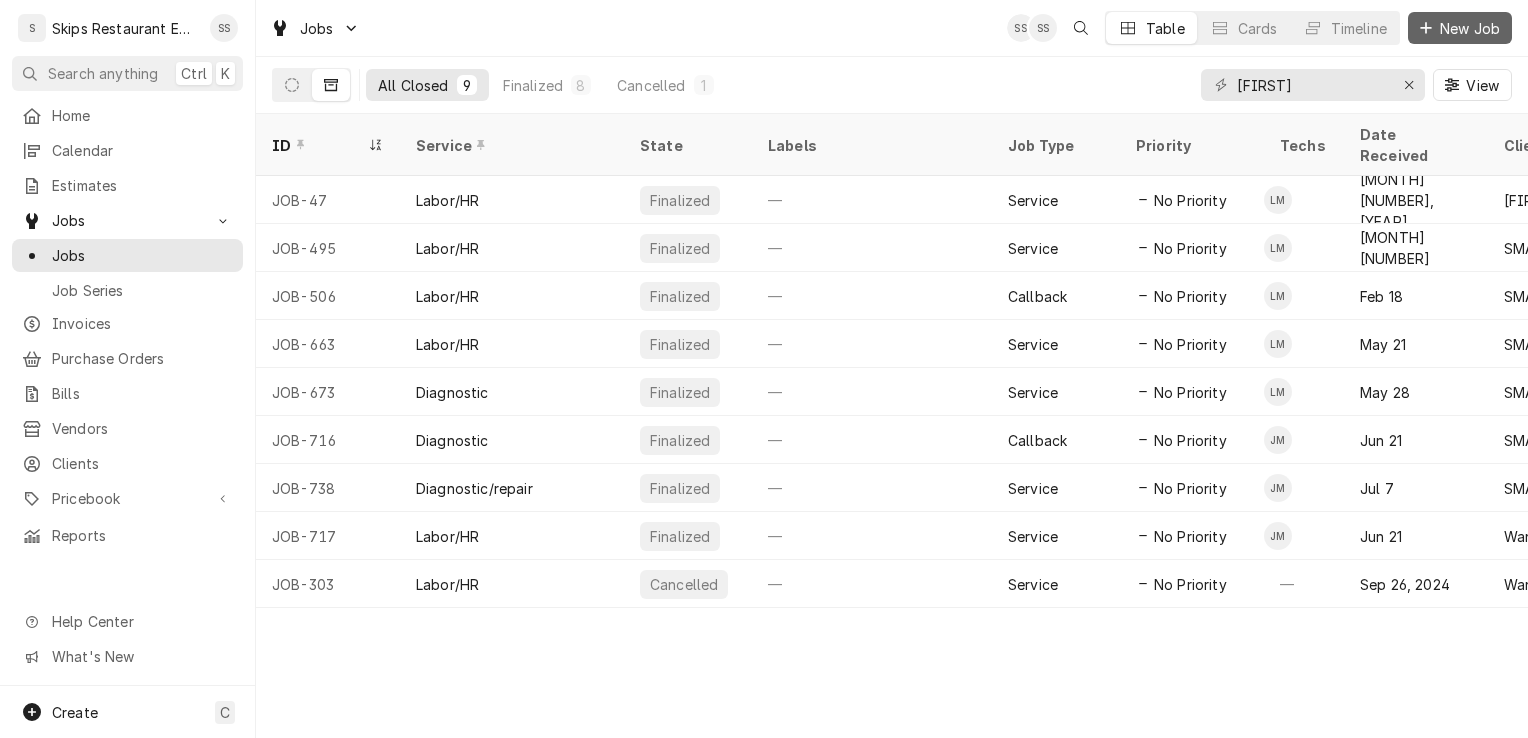 click on "New Job" at bounding box center [1470, 28] 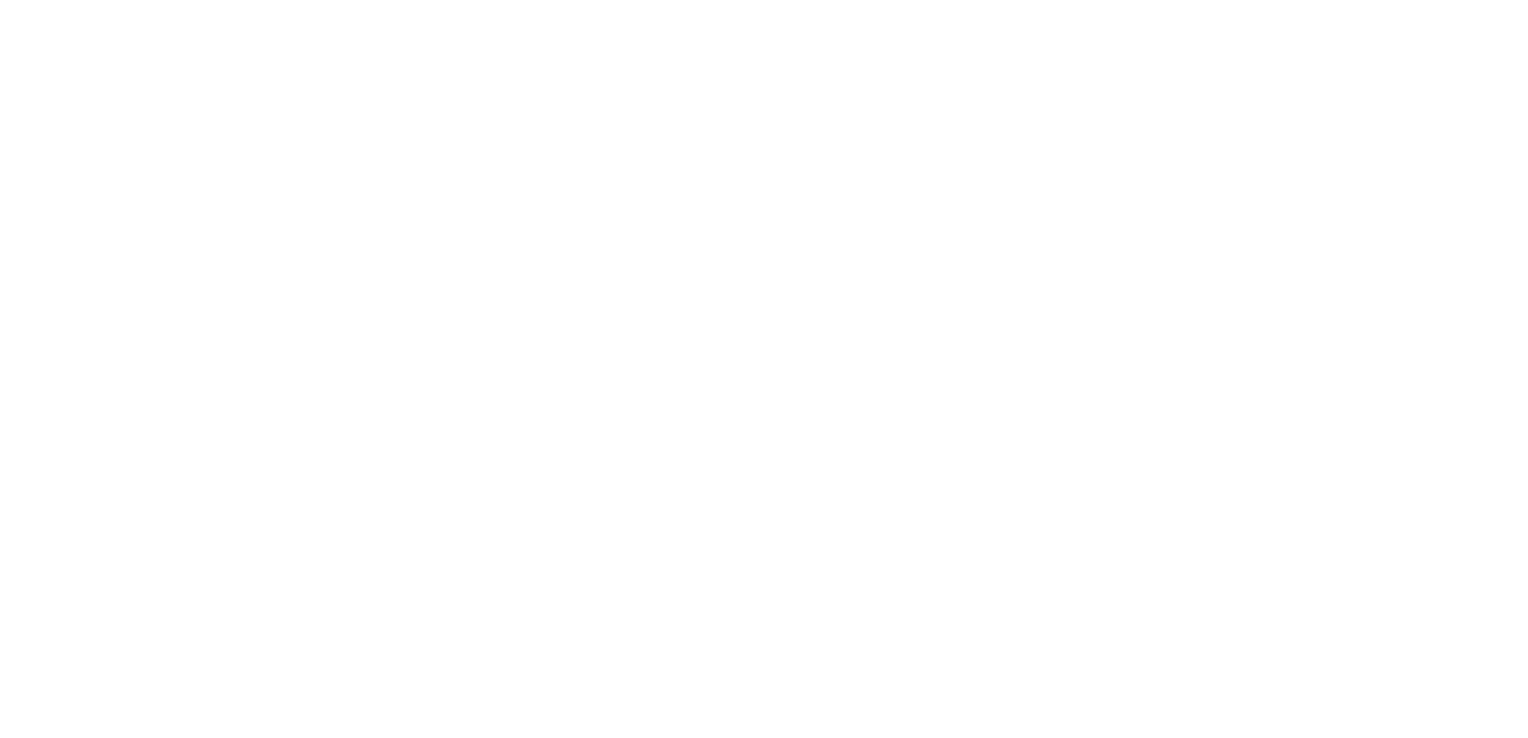 scroll, scrollTop: 0, scrollLeft: 0, axis: both 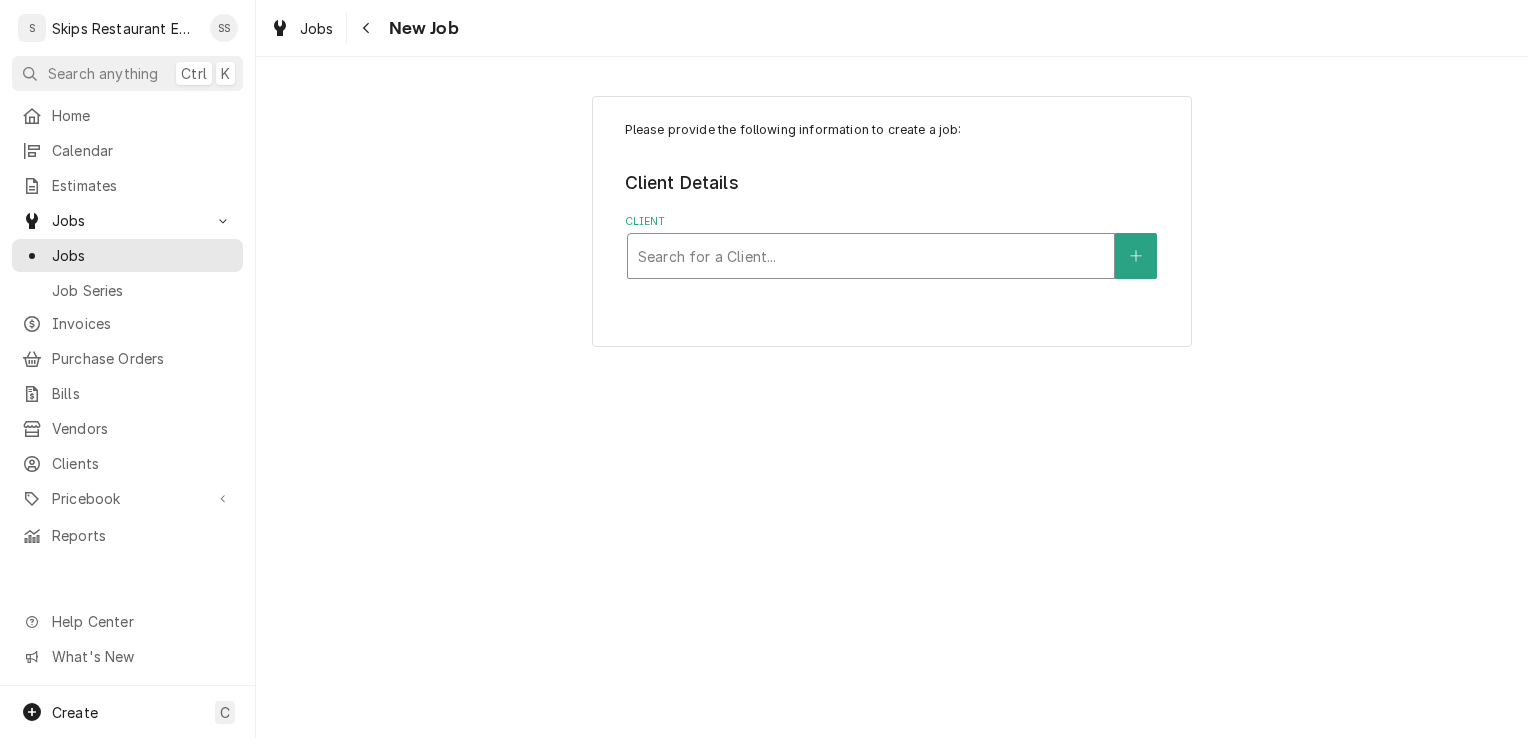 click at bounding box center [871, 256] 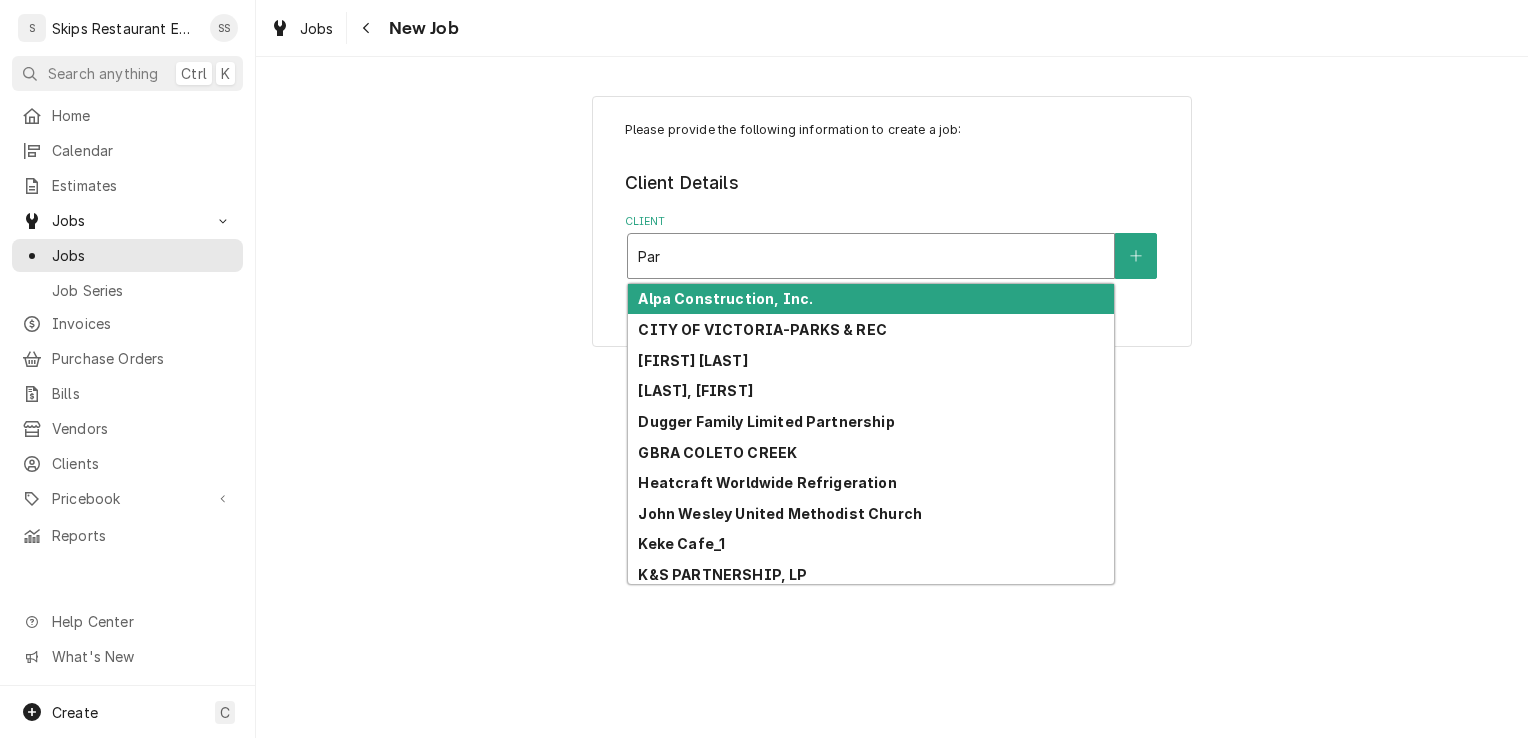 type on "Para" 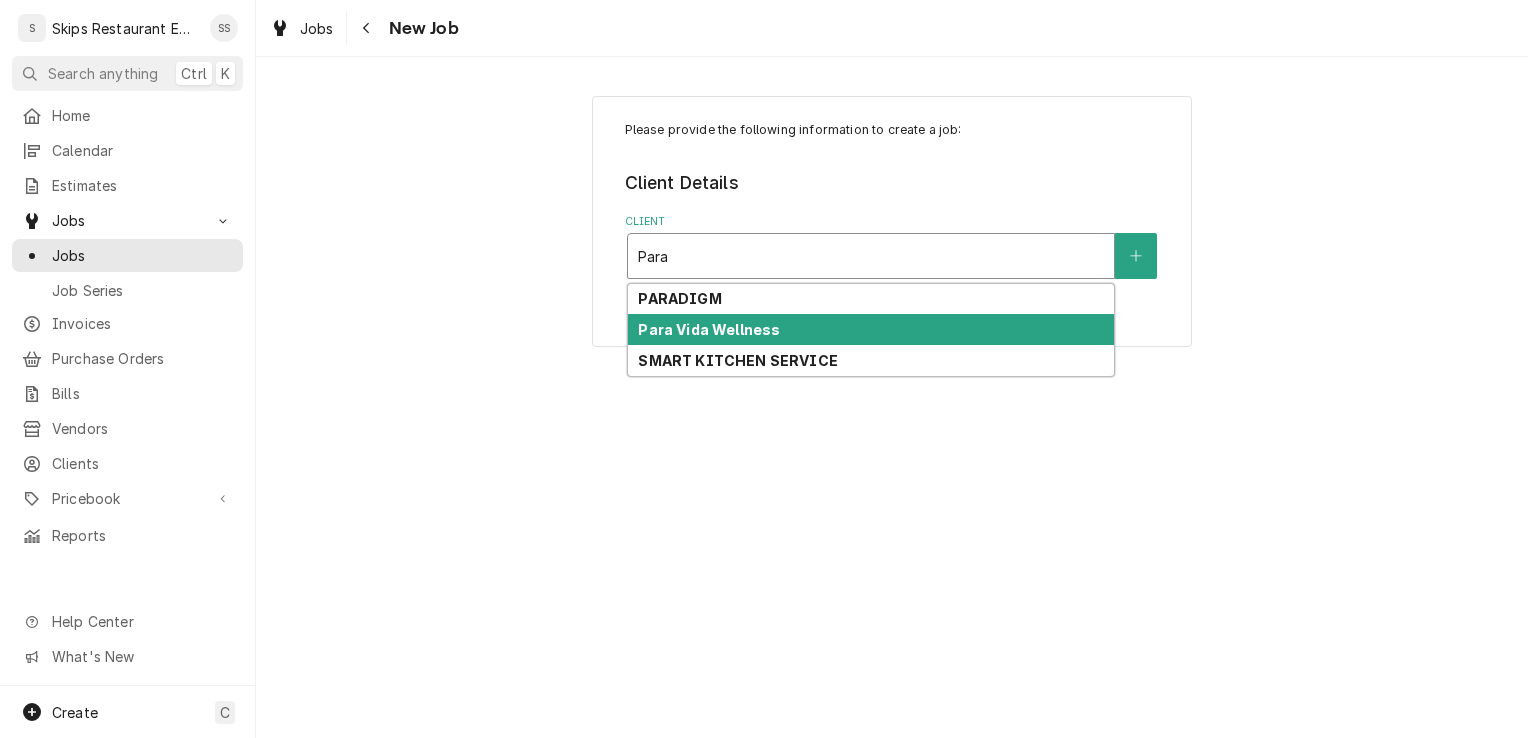 click on "Para Vida Wellness" at bounding box center [709, 329] 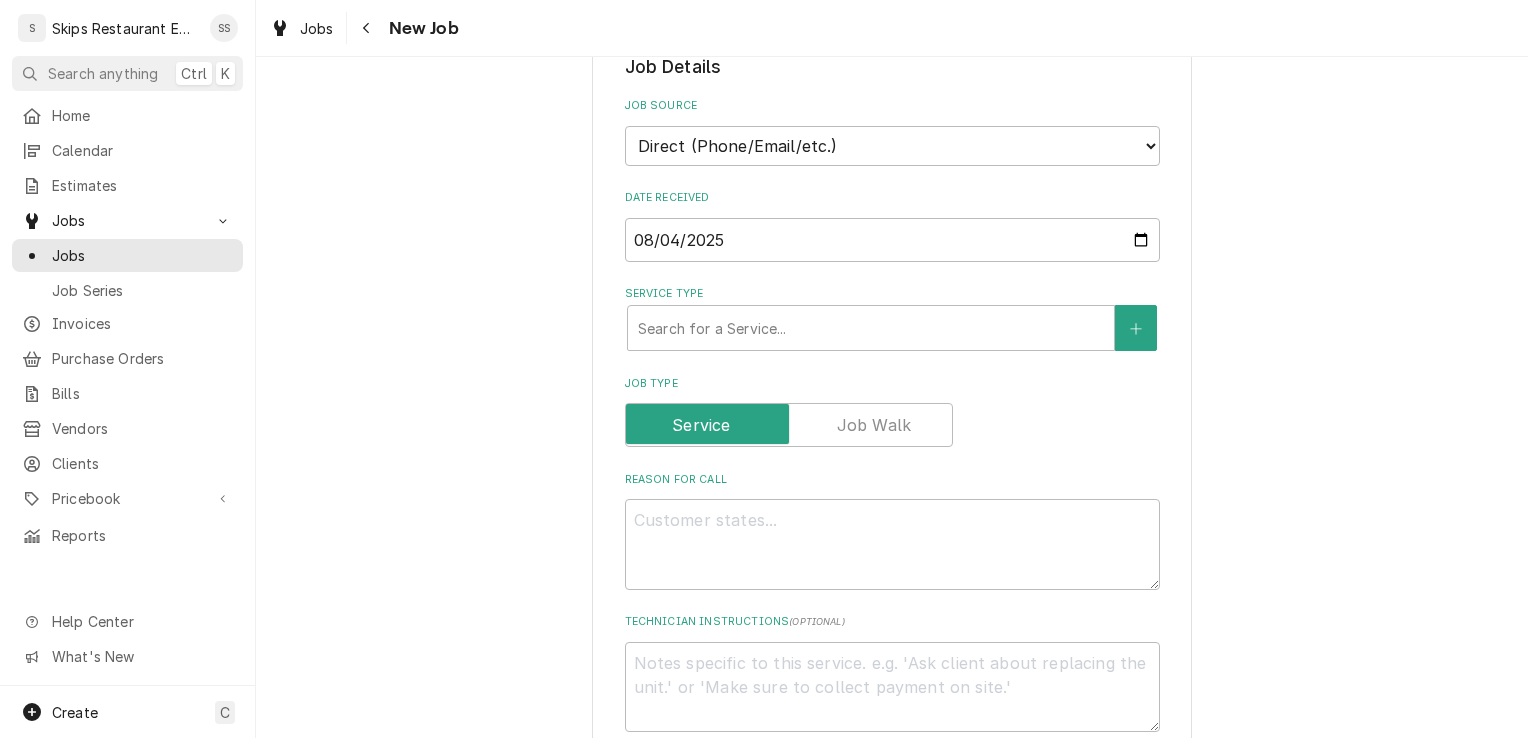 scroll, scrollTop: 432, scrollLeft: 0, axis: vertical 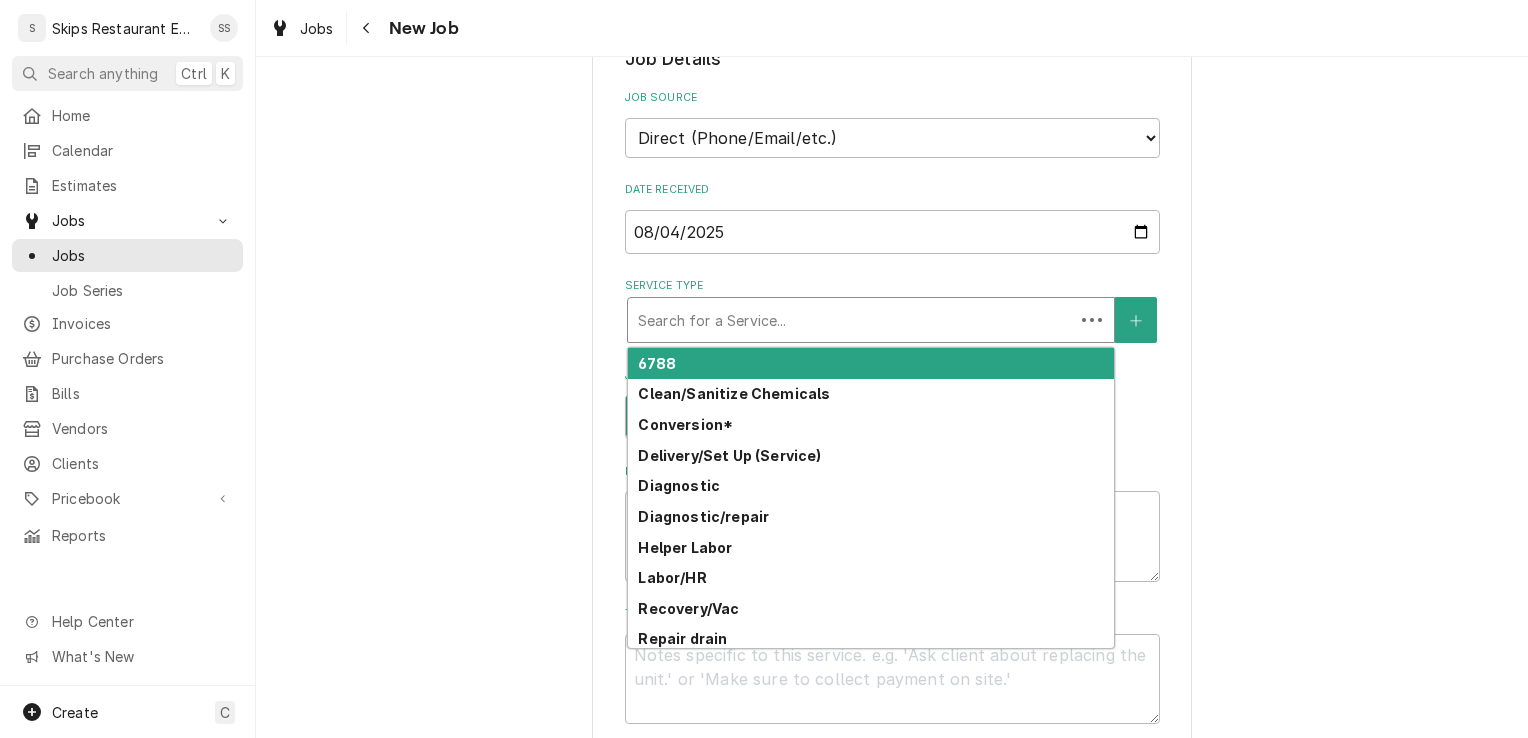 click at bounding box center [851, 320] 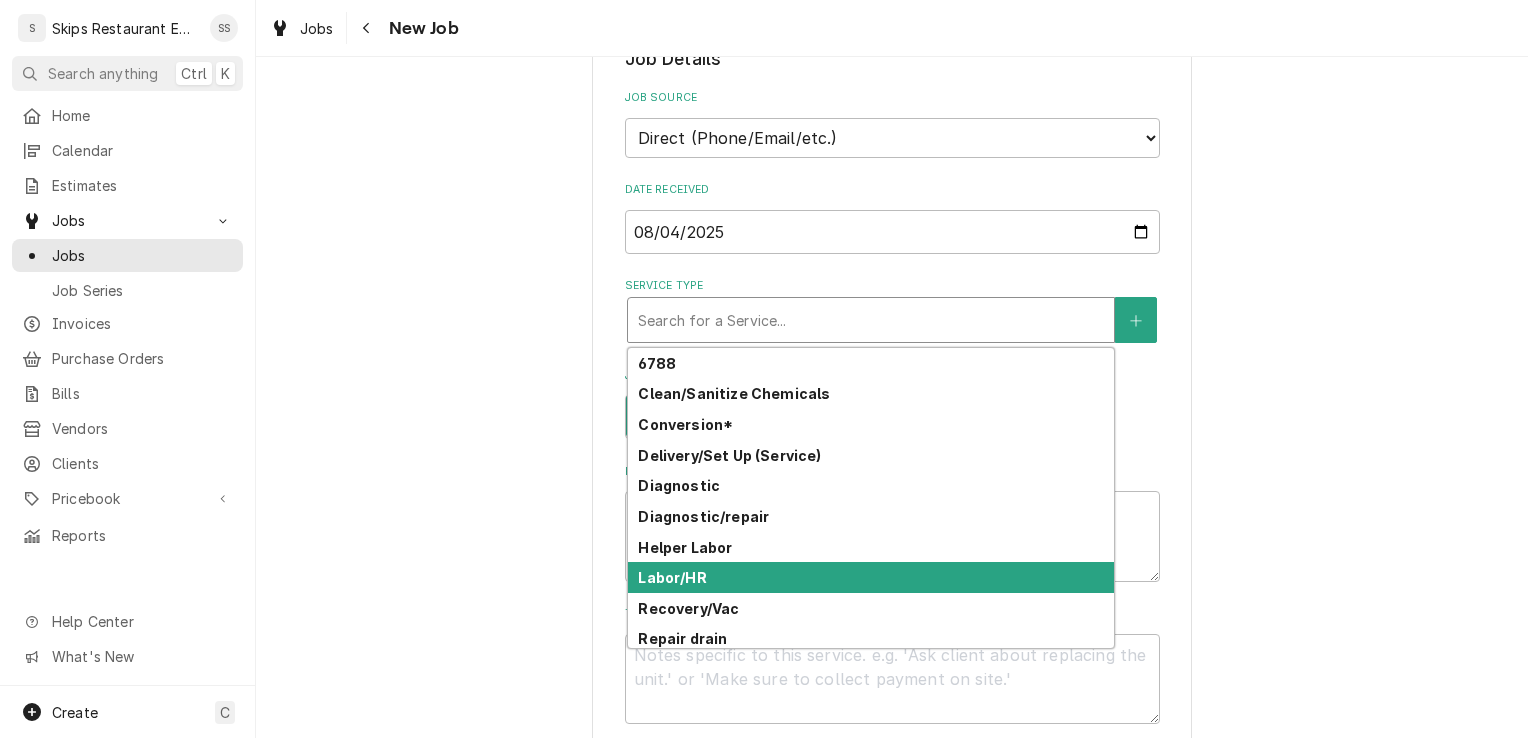 drag, startPoint x: 686, startPoint y: 578, endPoint x: 703, endPoint y: 548, distance: 34.48188 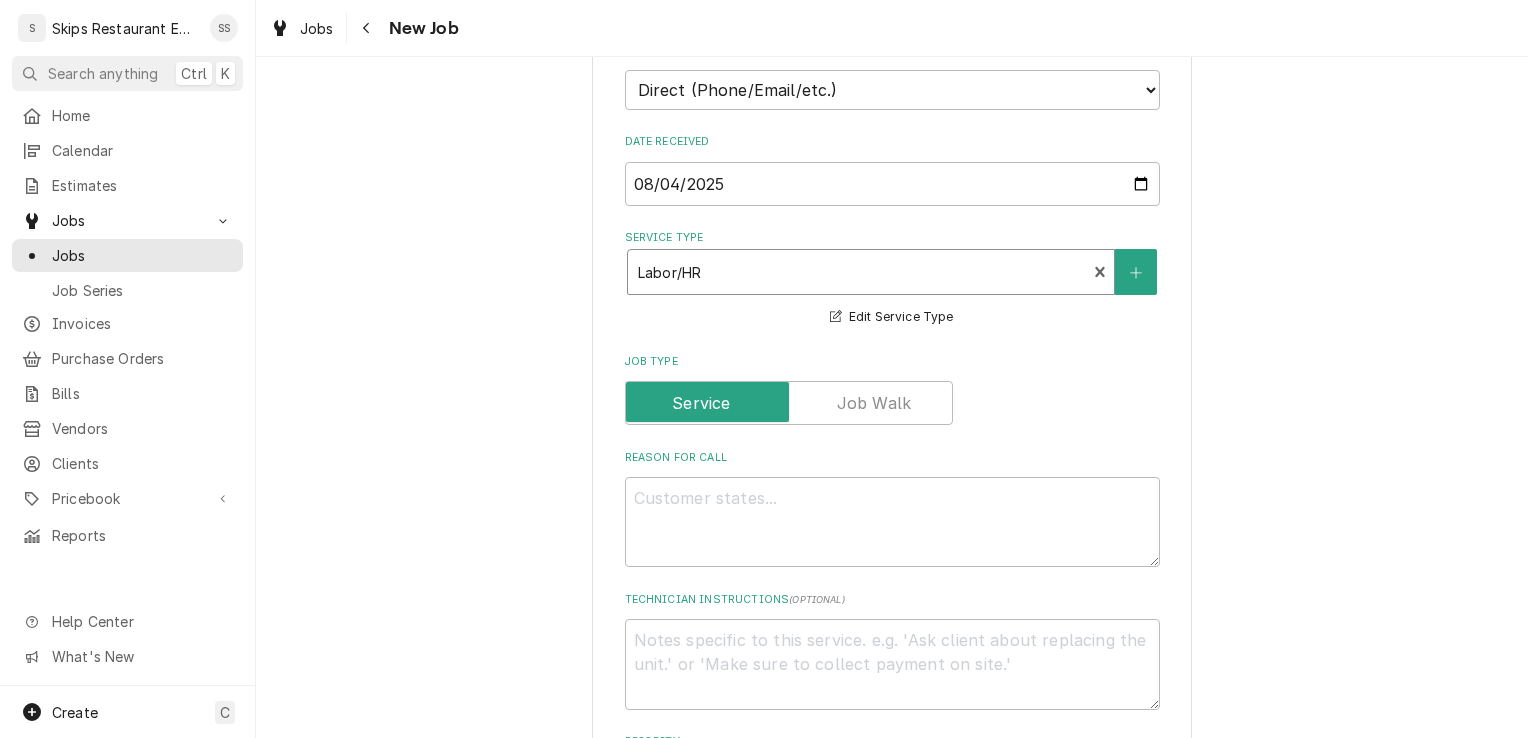scroll, scrollTop: 481, scrollLeft: 0, axis: vertical 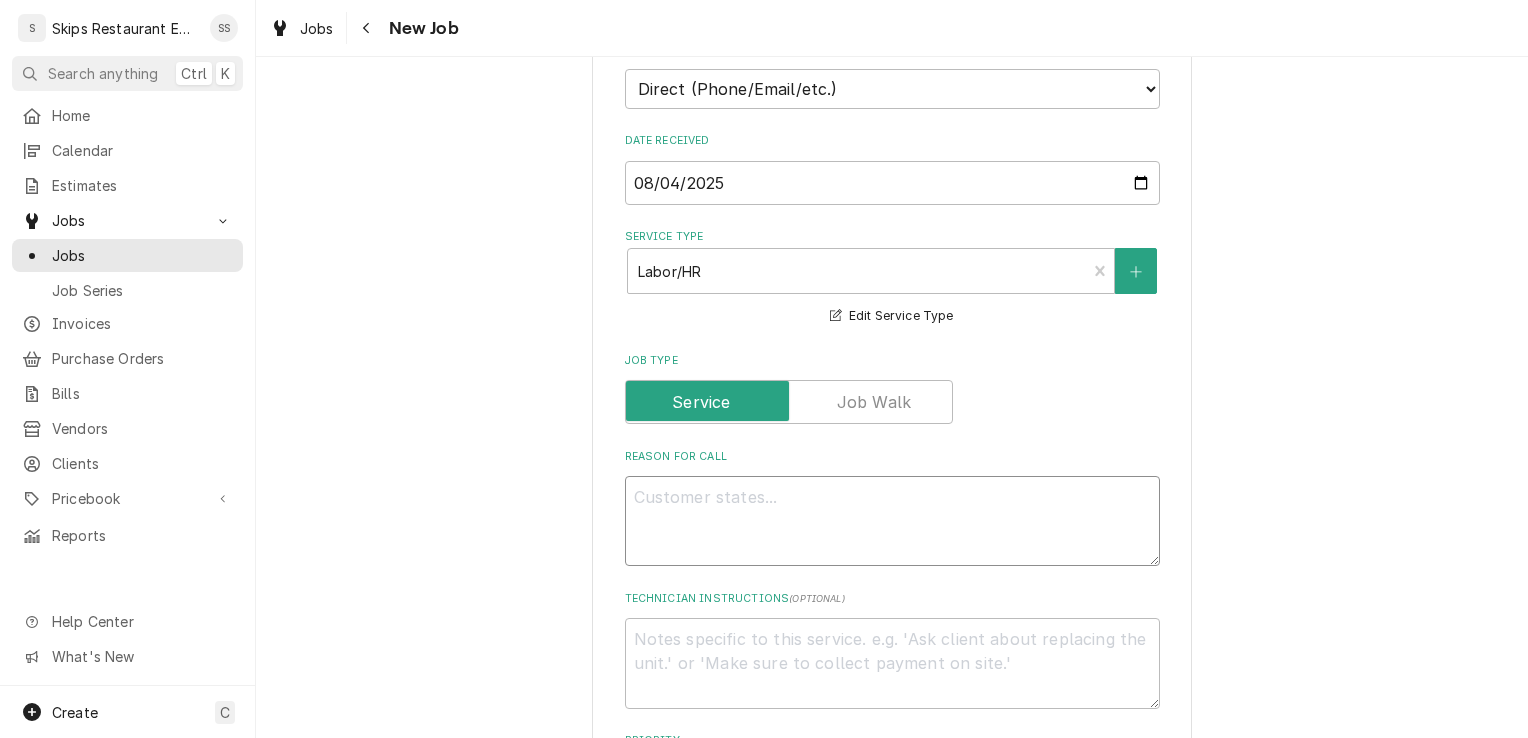 click on "Reason For Call" at bounding box center [892, 521] 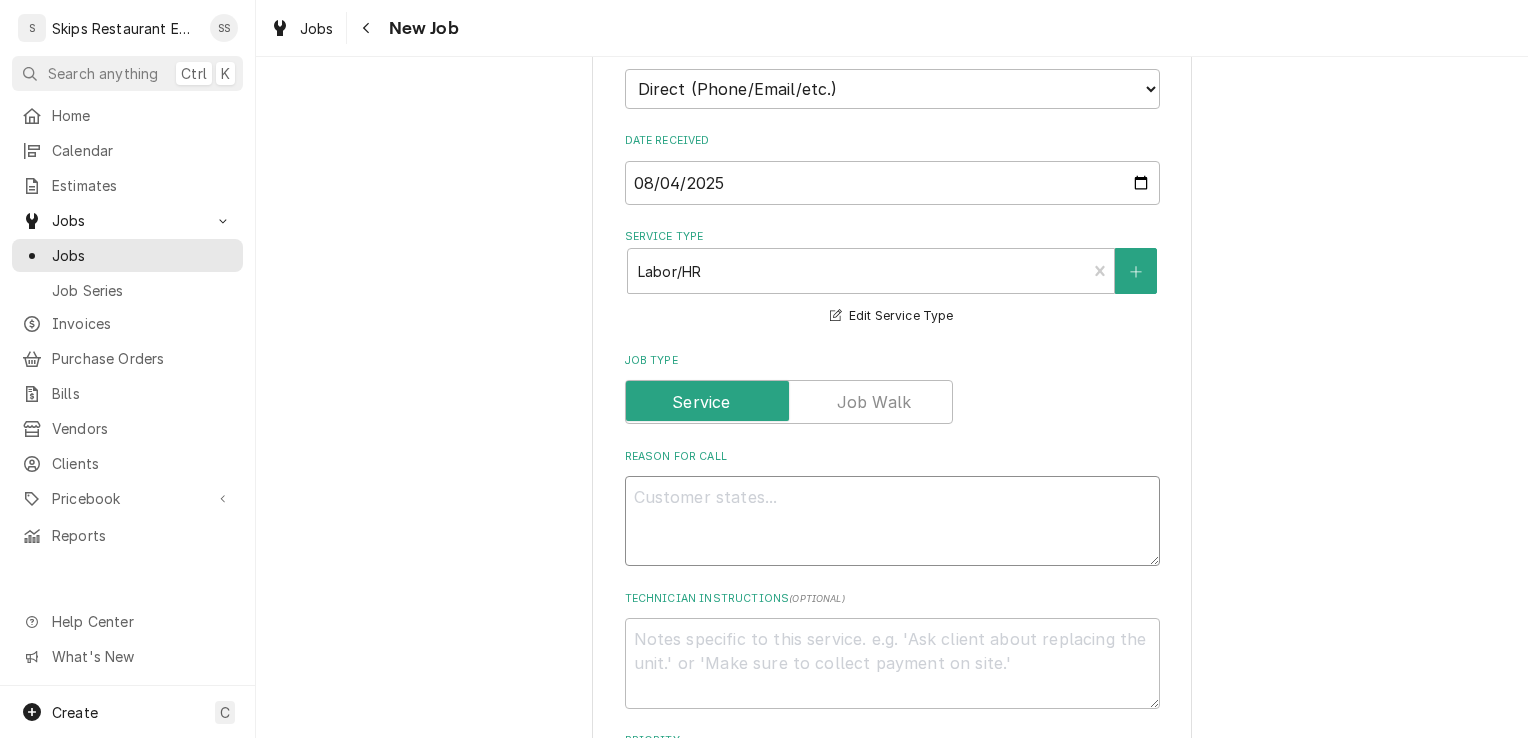 type on "x" 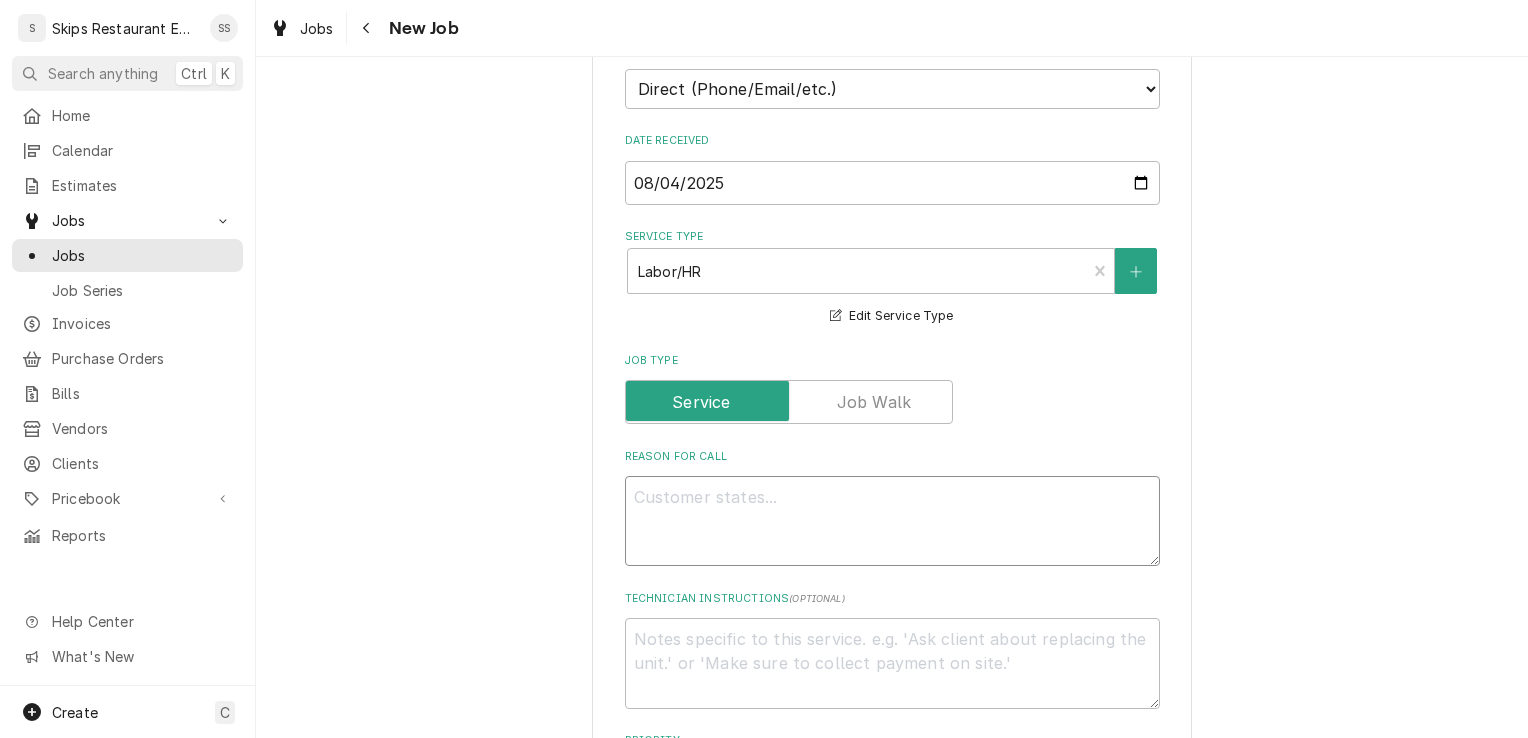 type on "N" 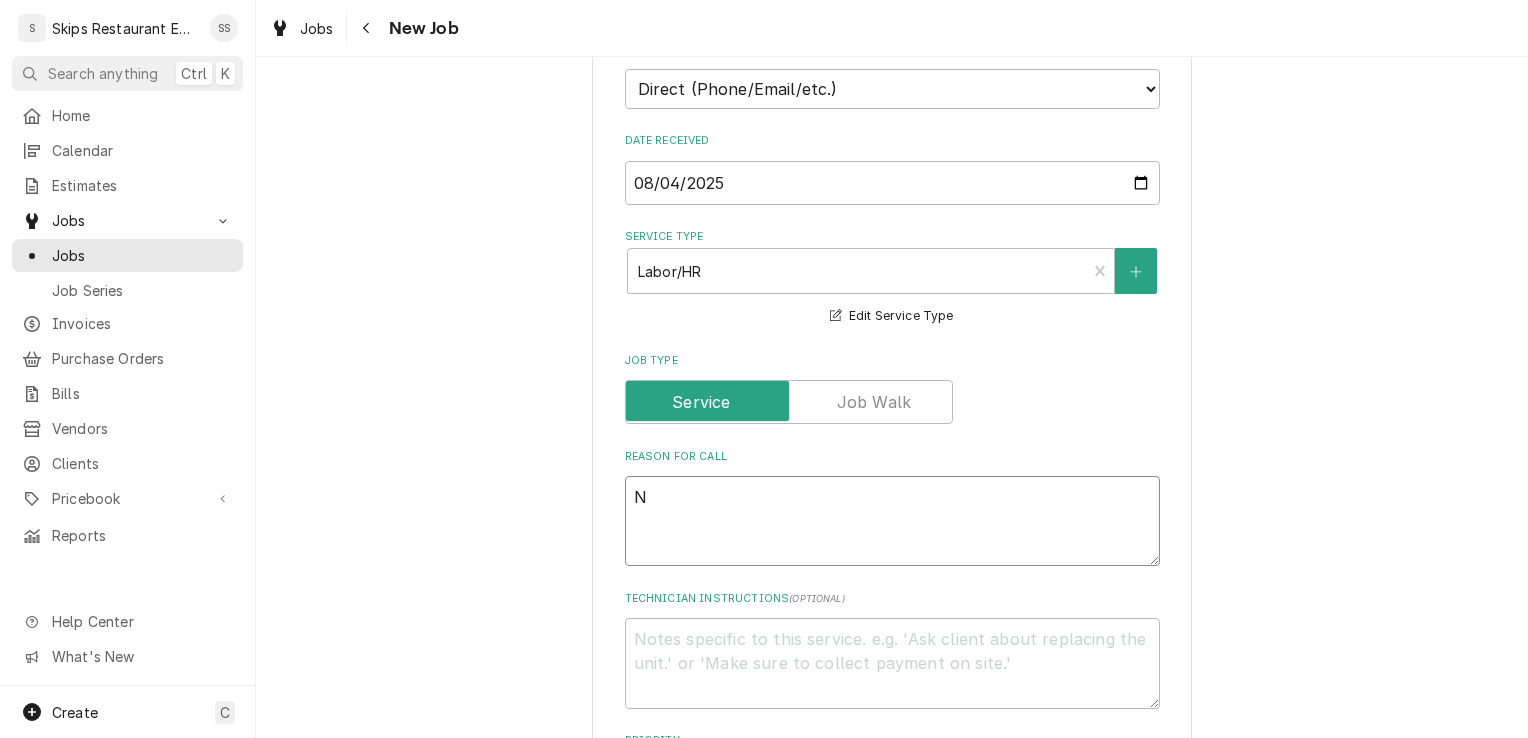 type on "x" 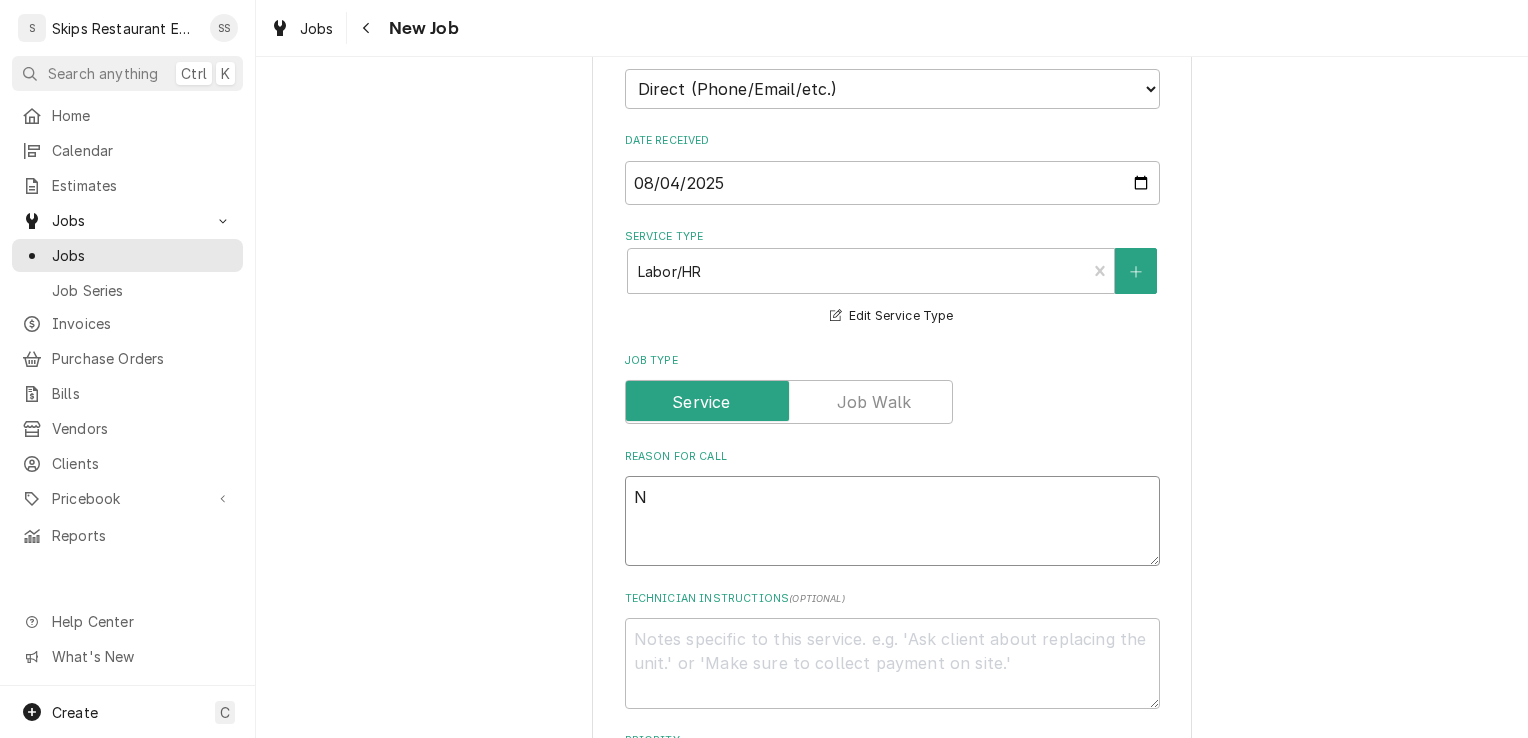 type on "Ne" 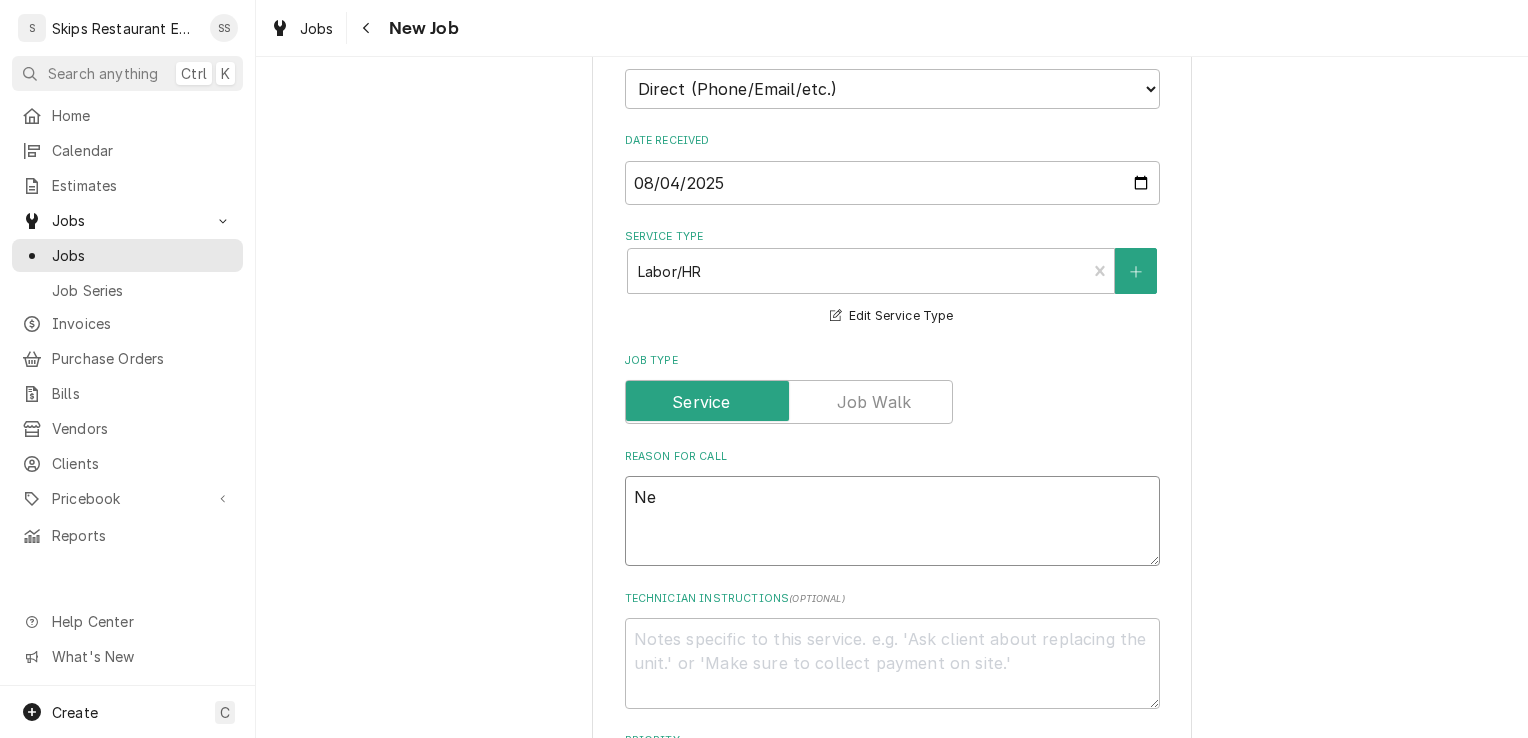 type on "x" 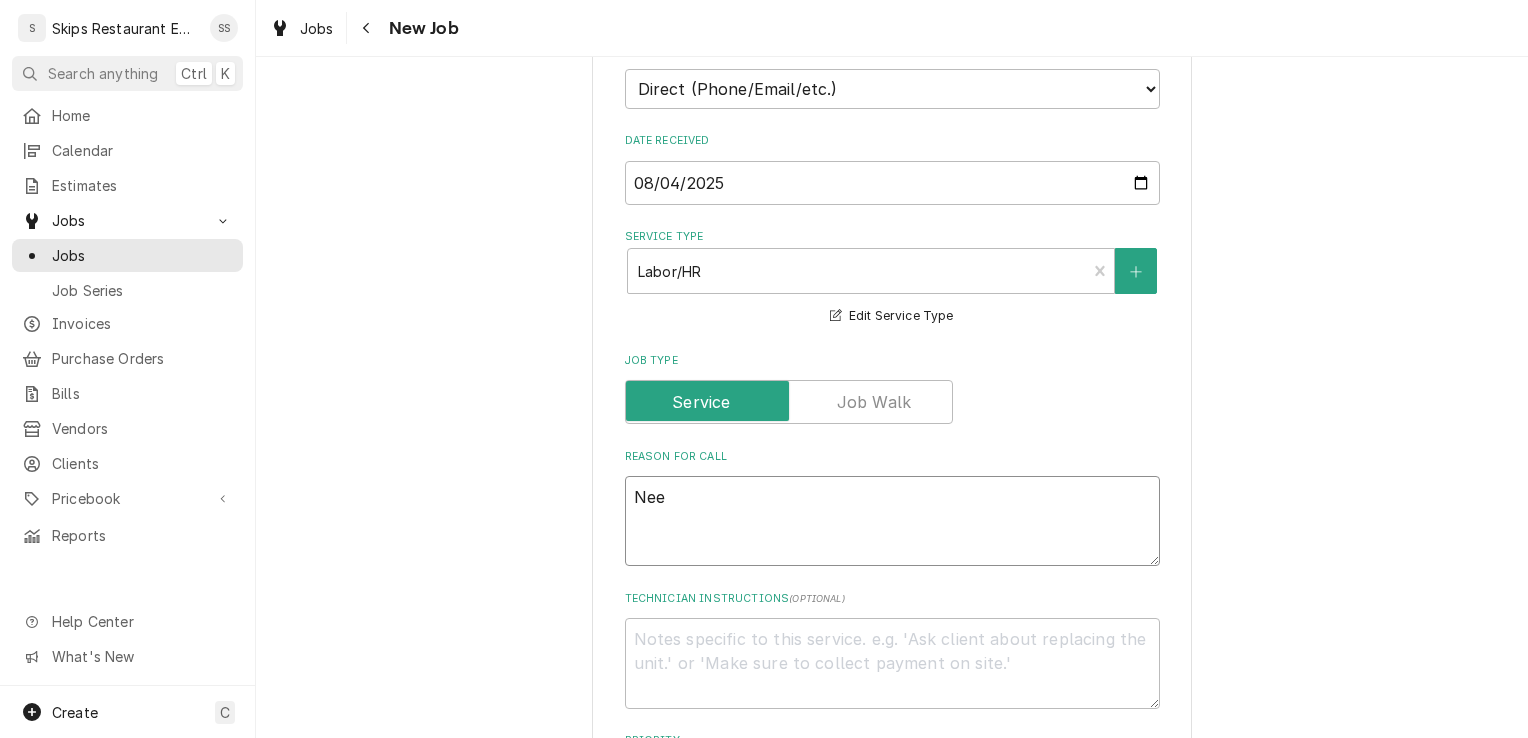 type on "x" 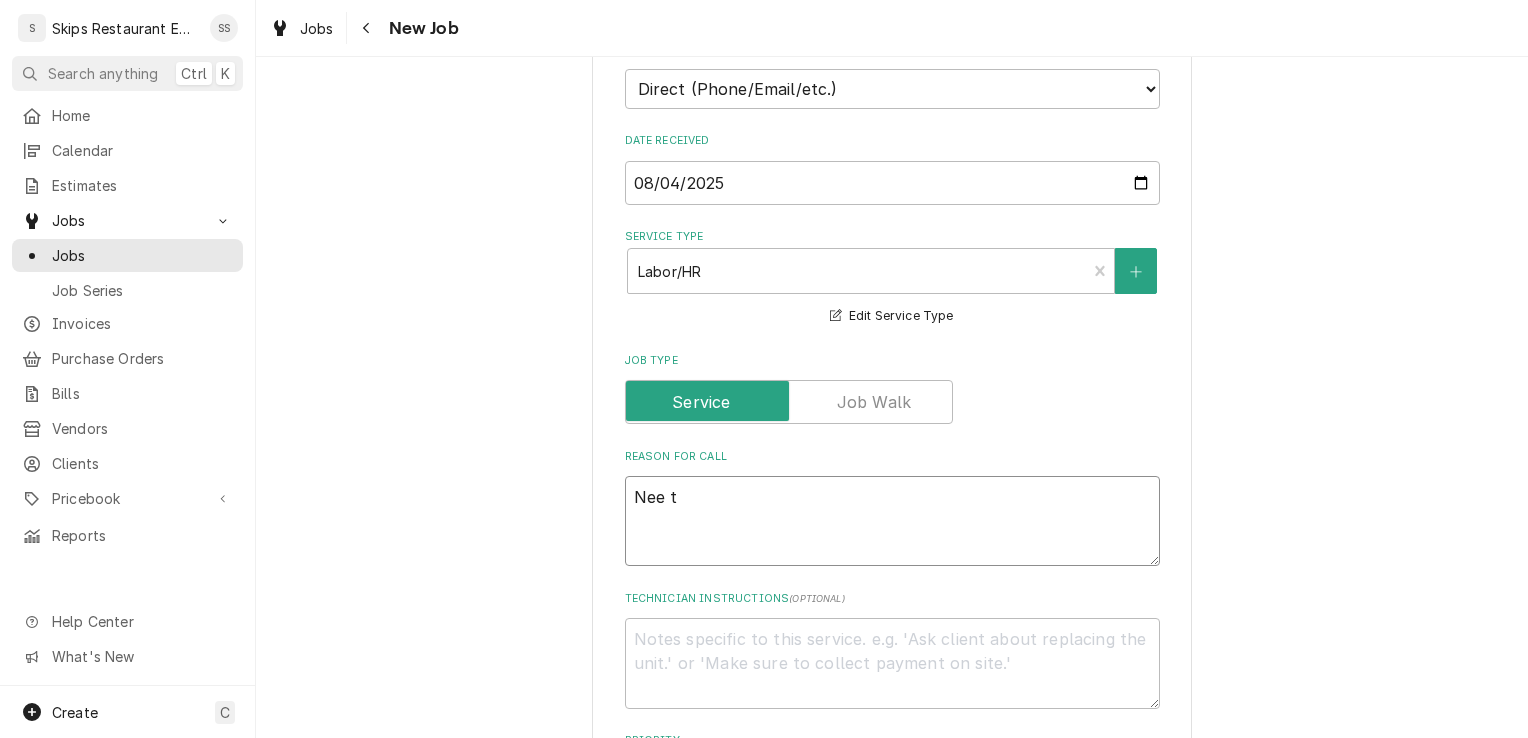 type on "x" 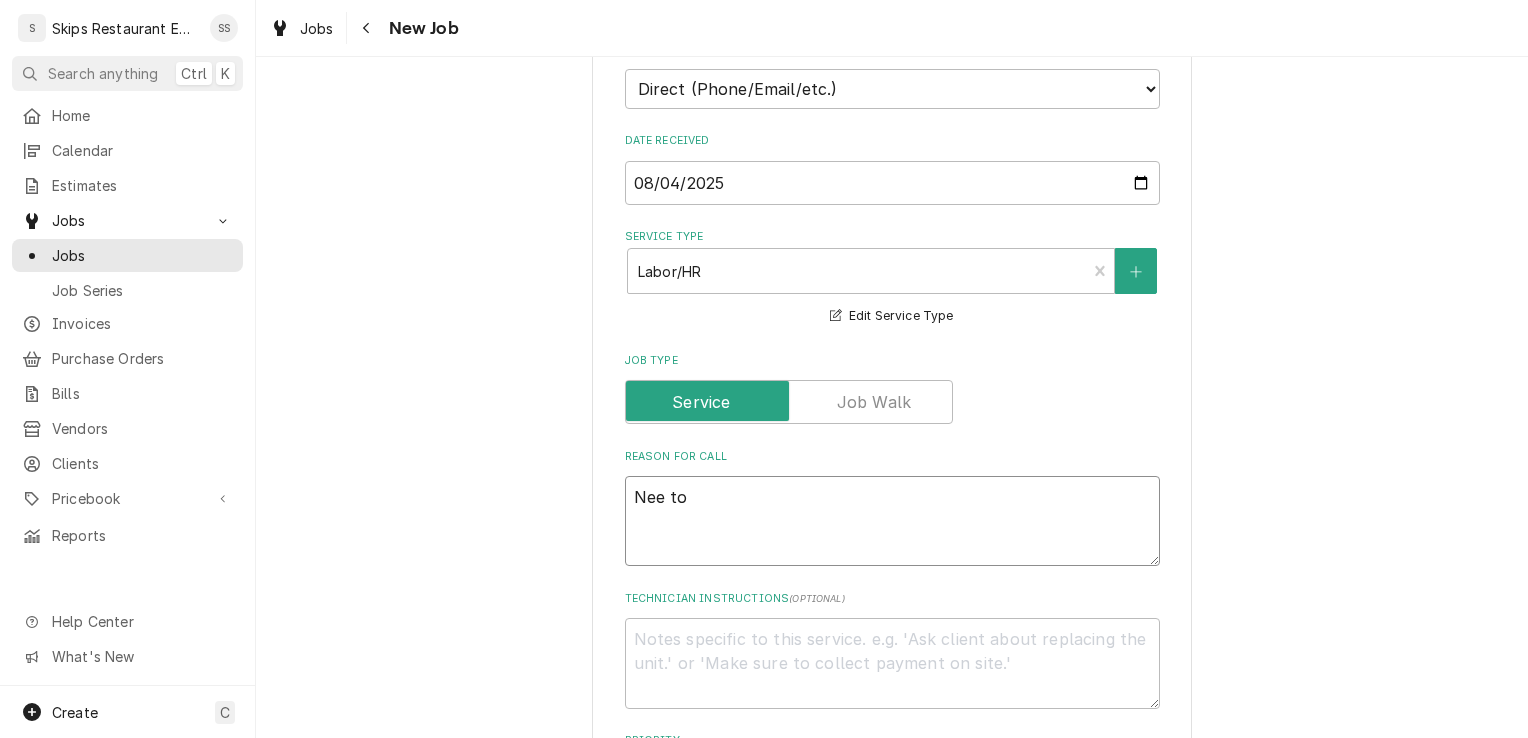 type on "x" 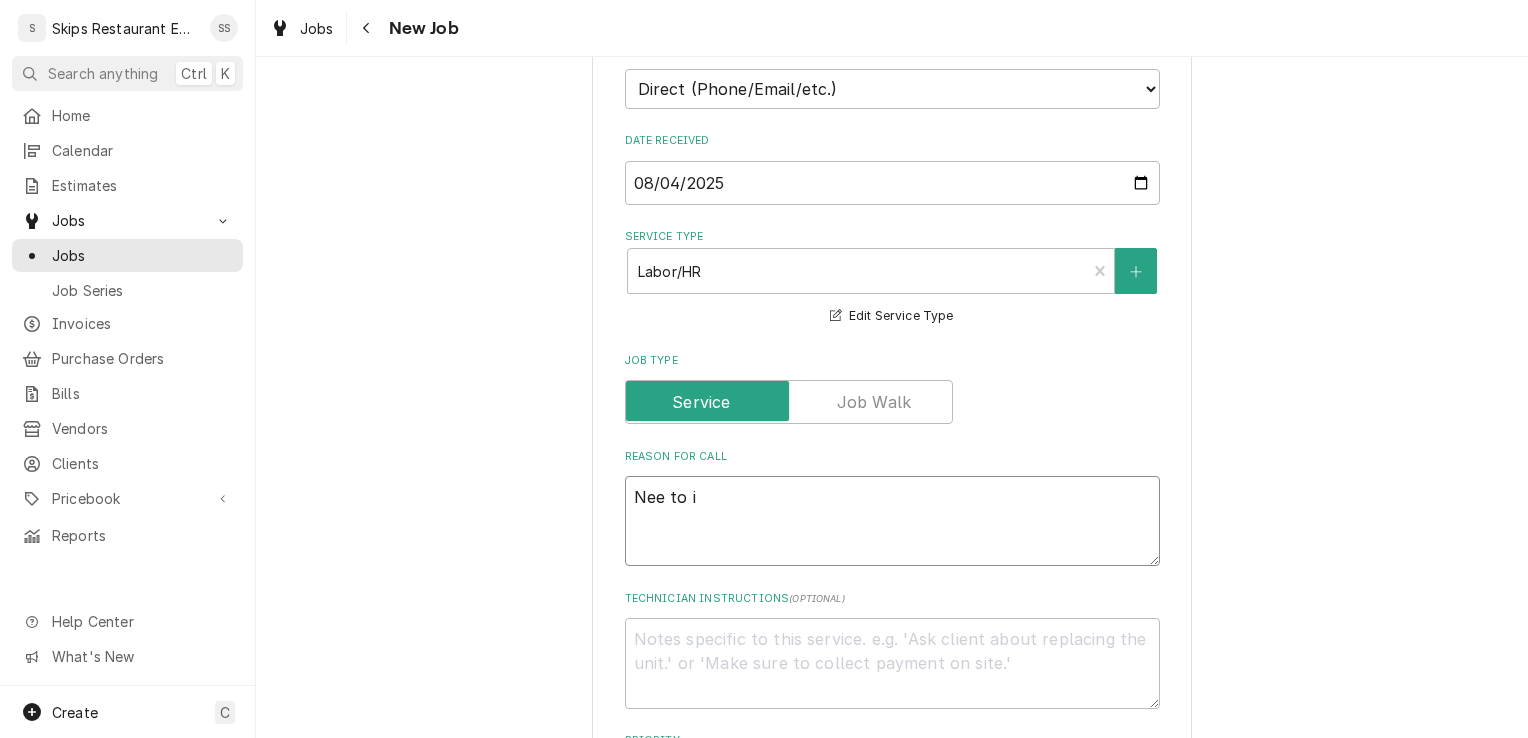 type on "x" 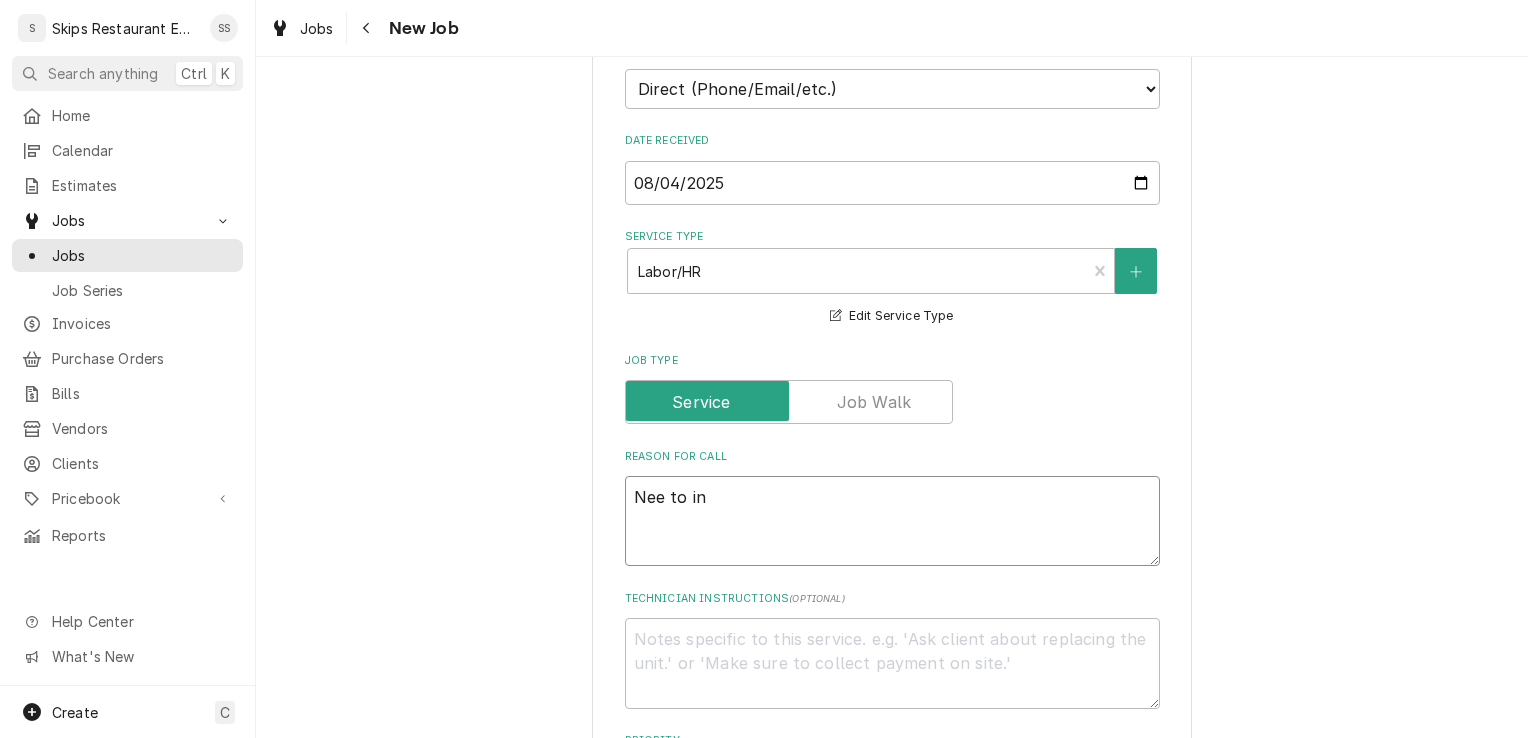 type on "x" 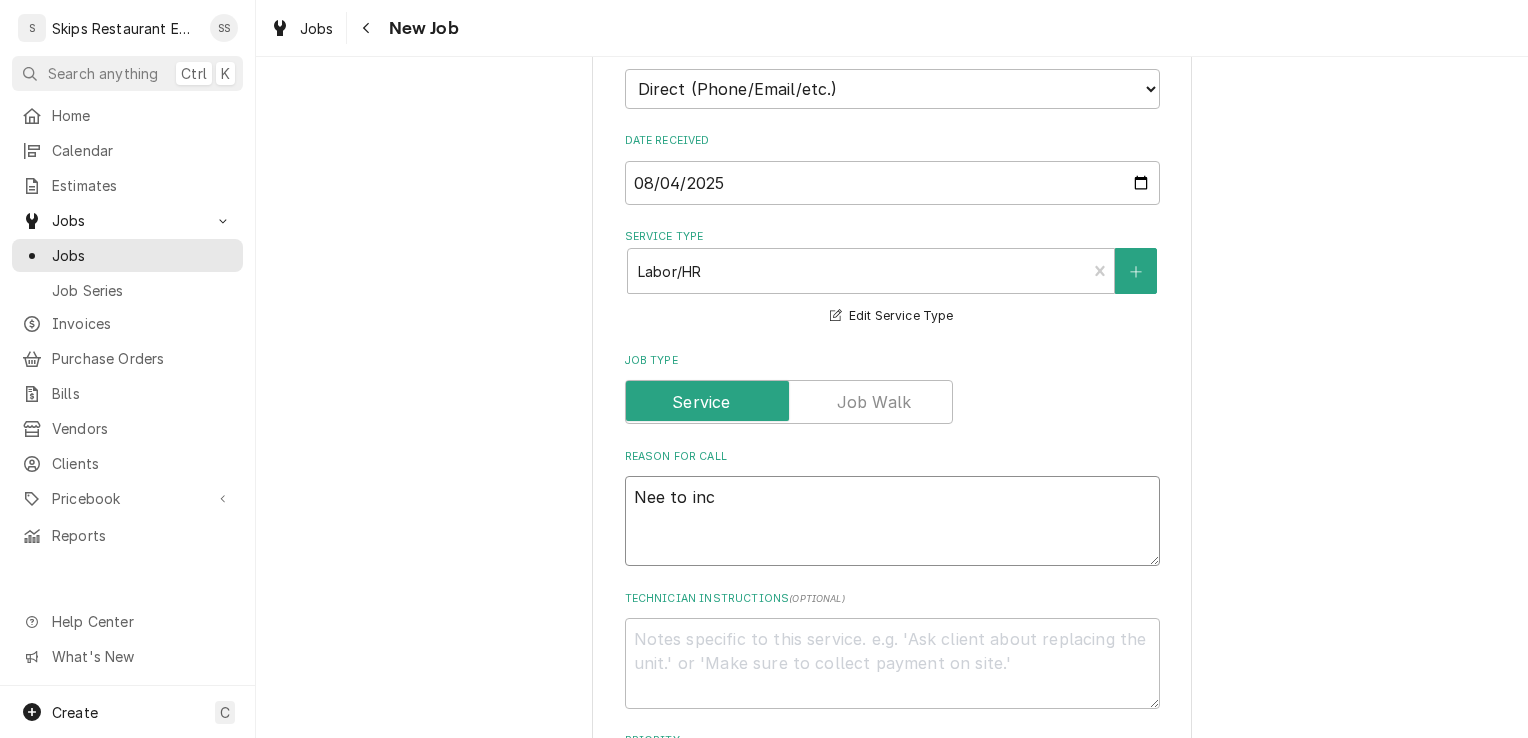 type on "x" 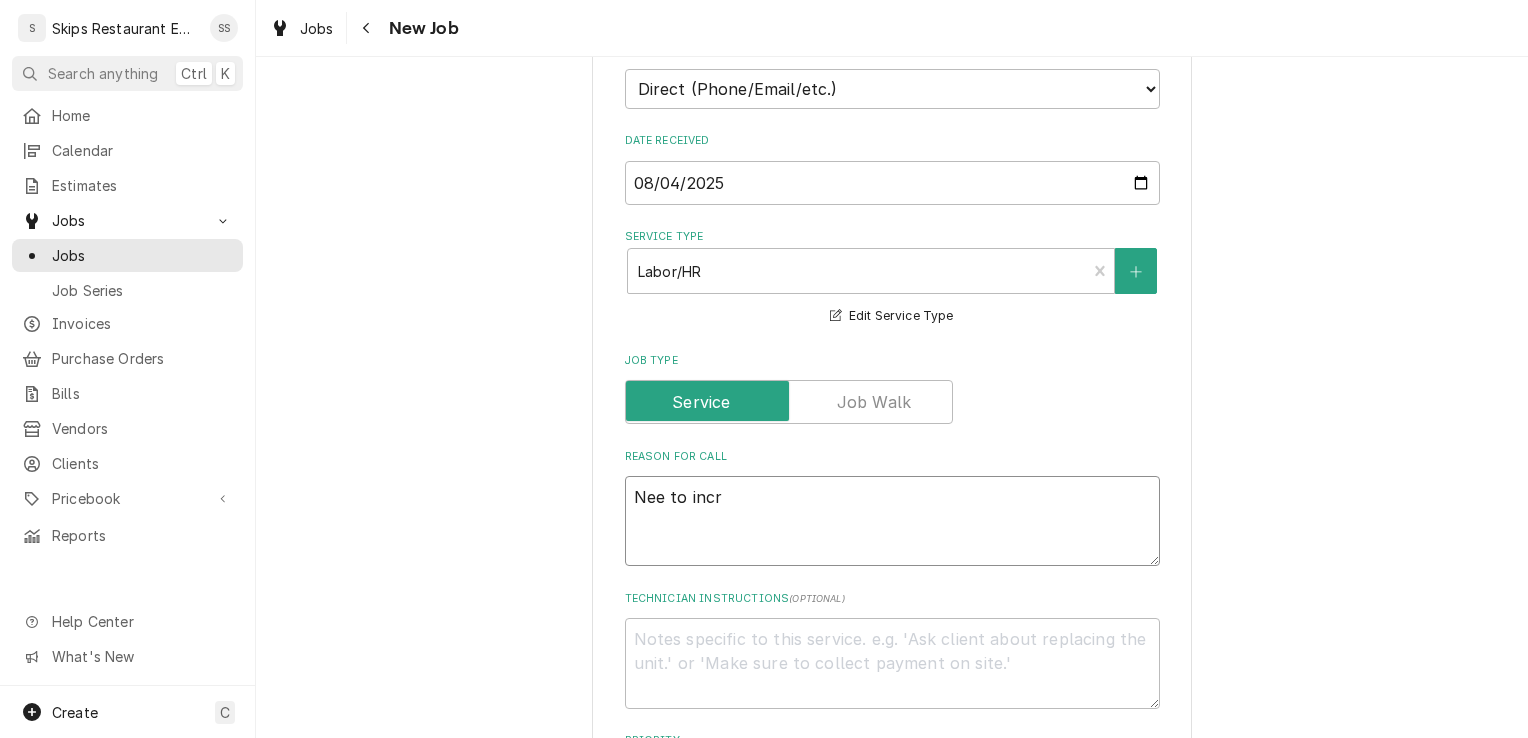 type on "x" 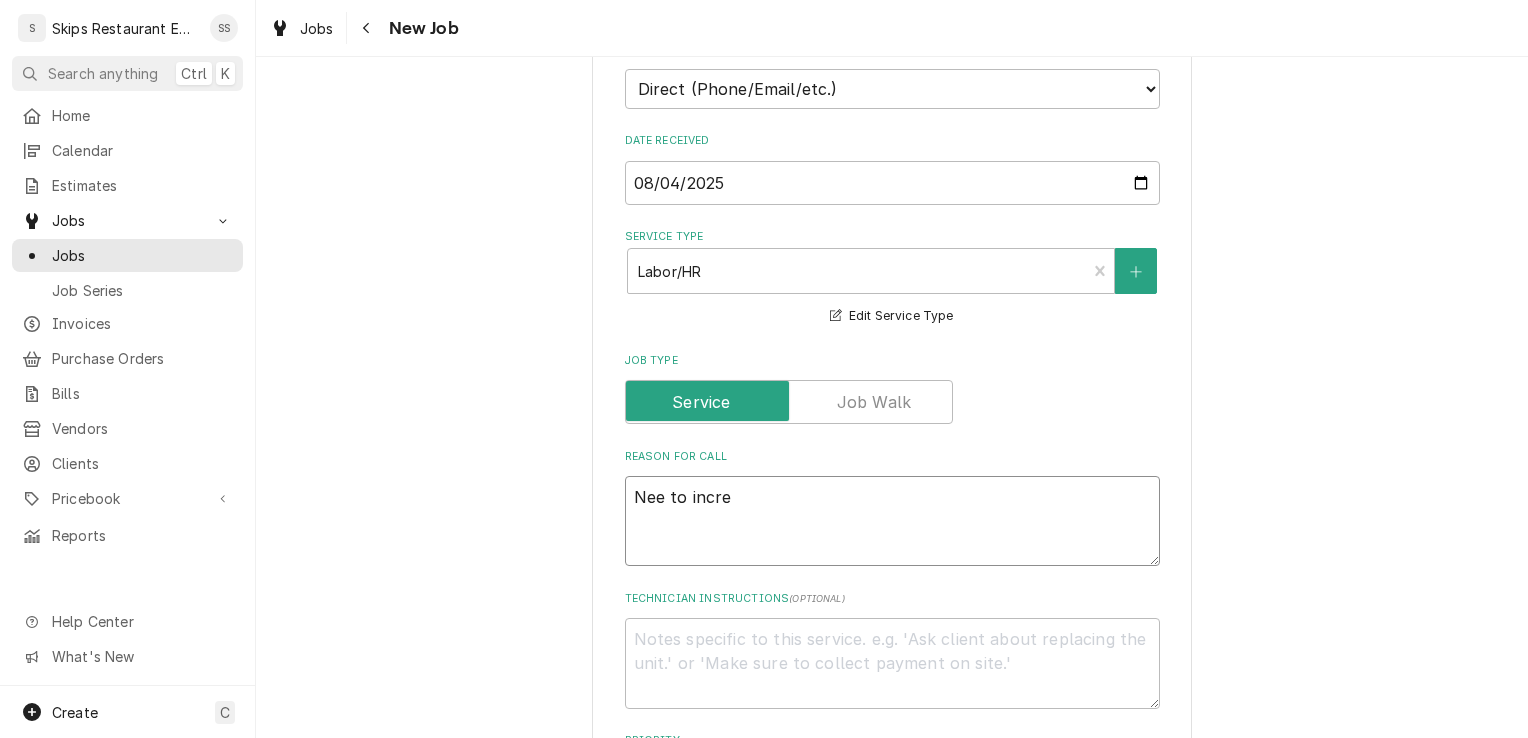 type on "x" 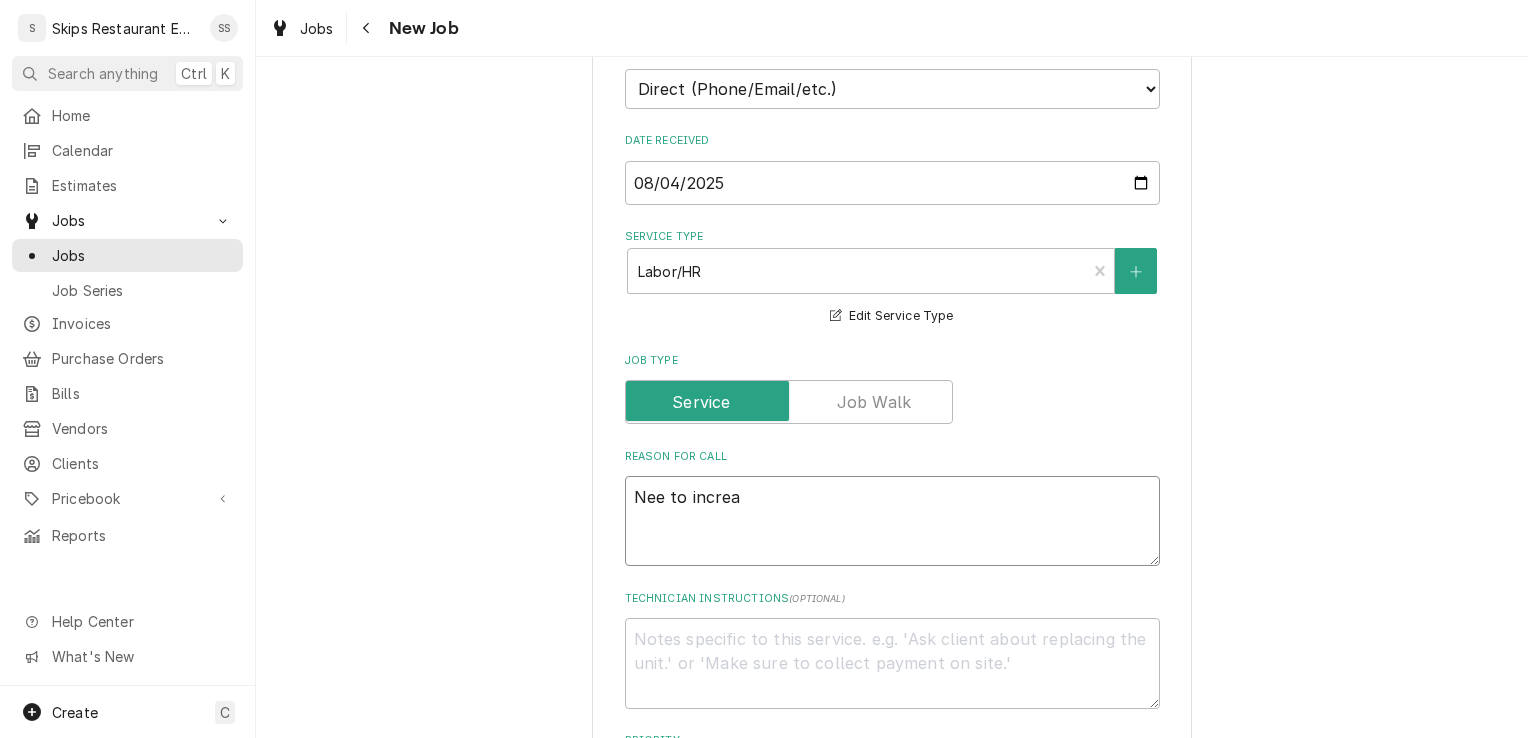 type on "x" 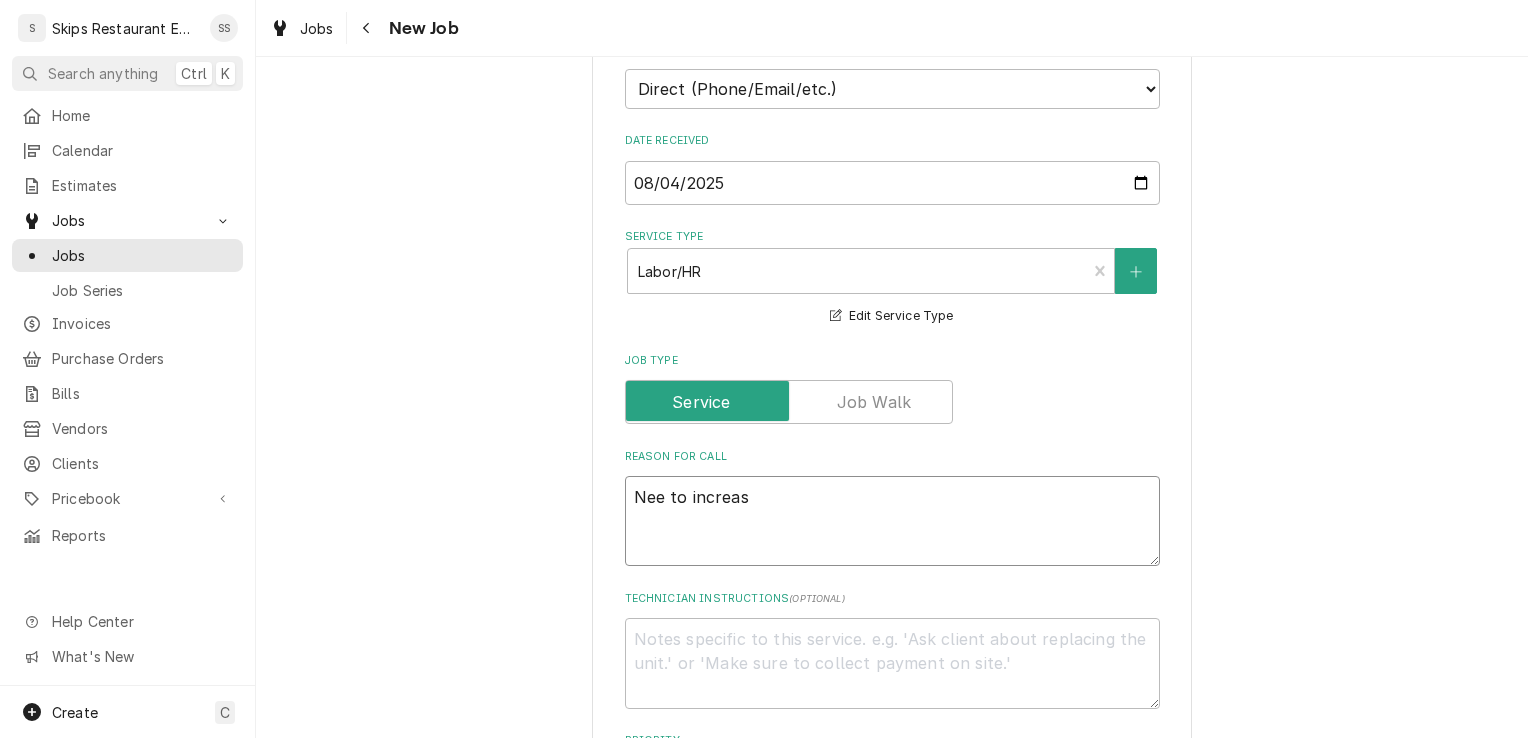 type on "x" 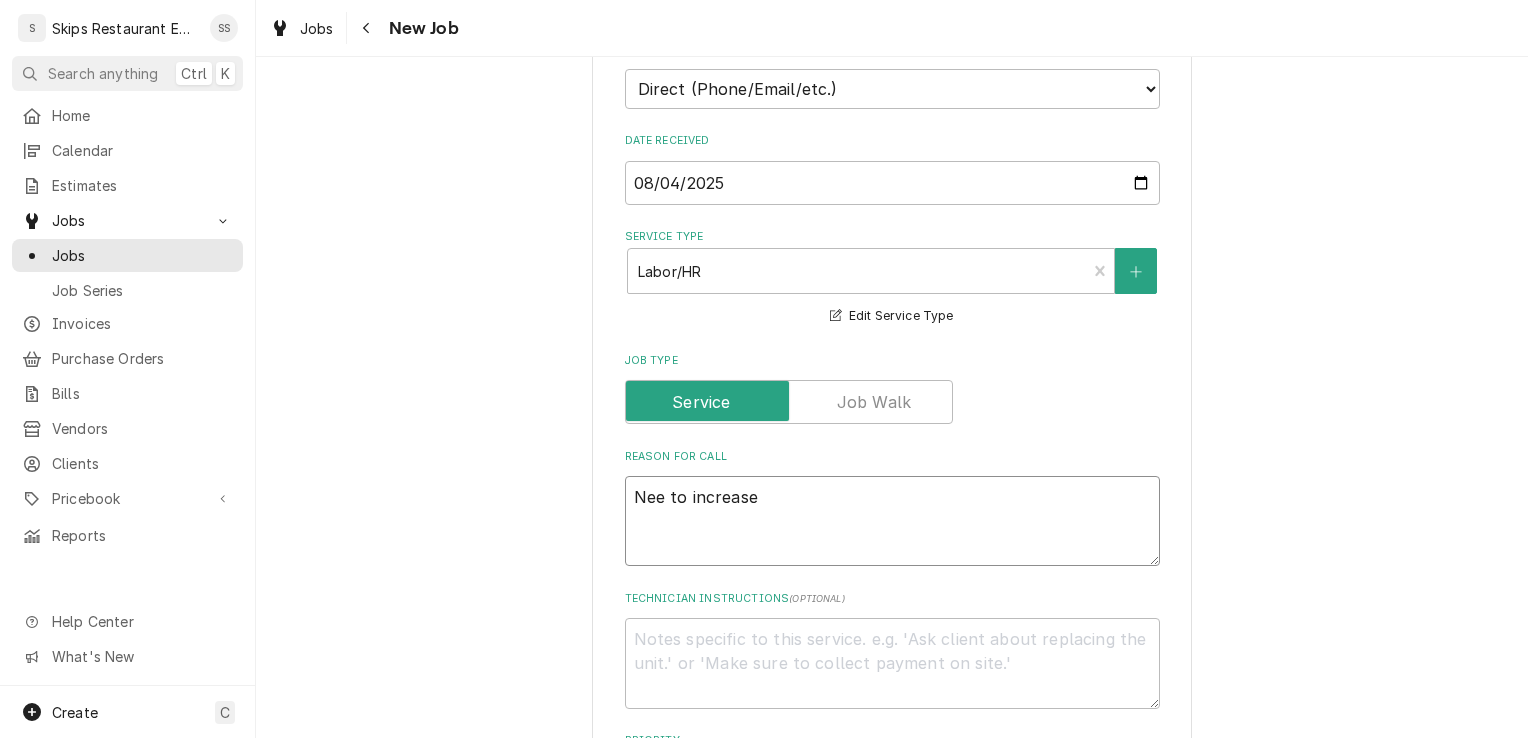 type on "x" 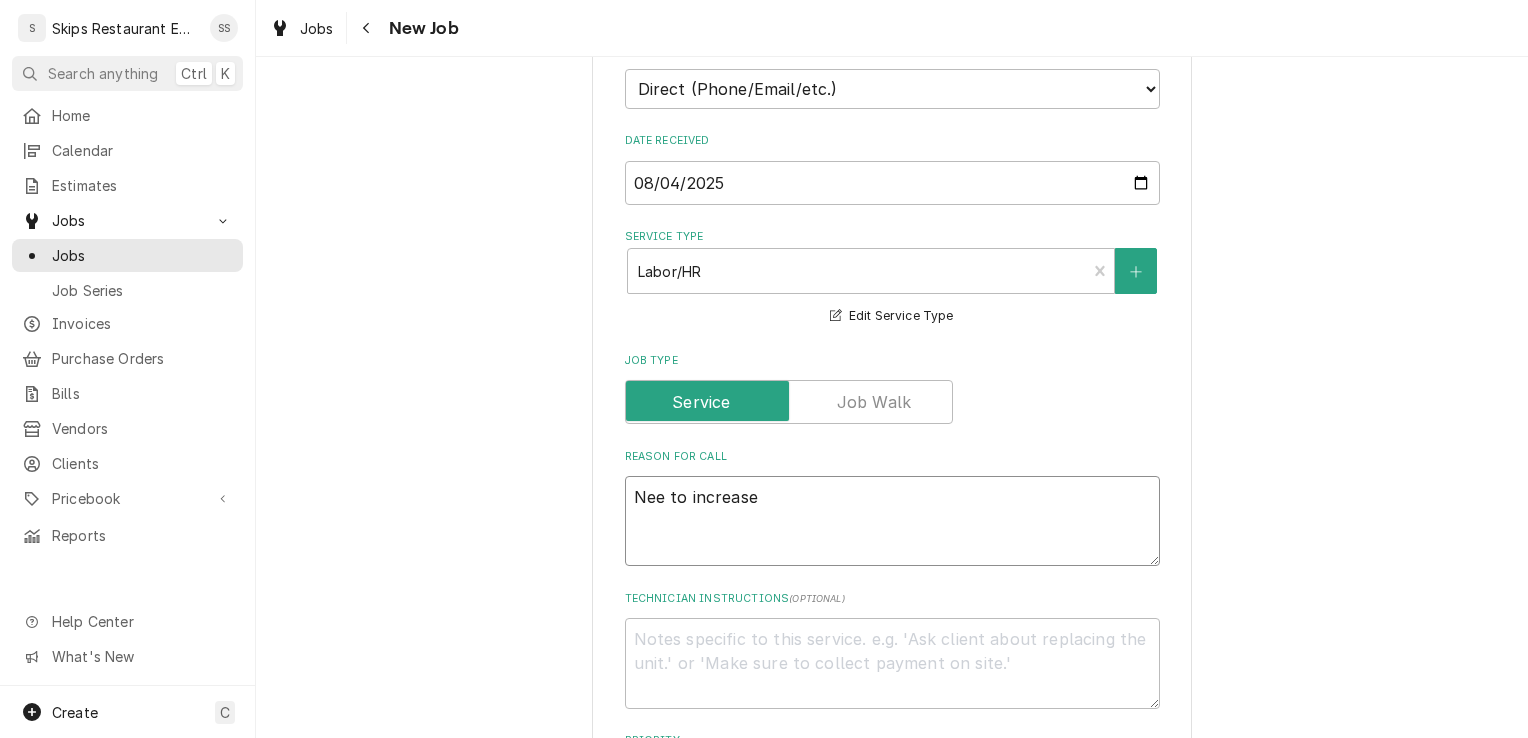 type on "Nee to increase" 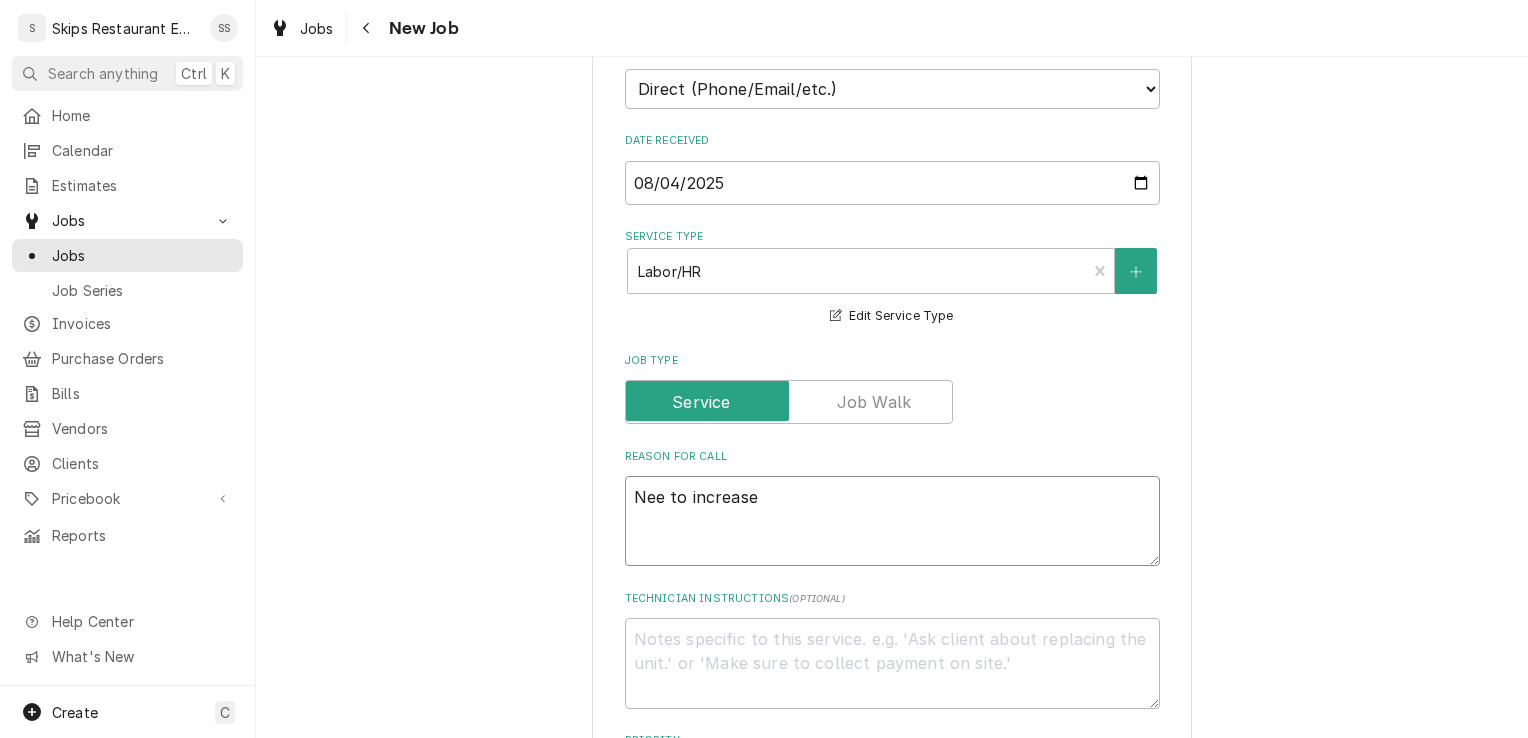 type on "x" 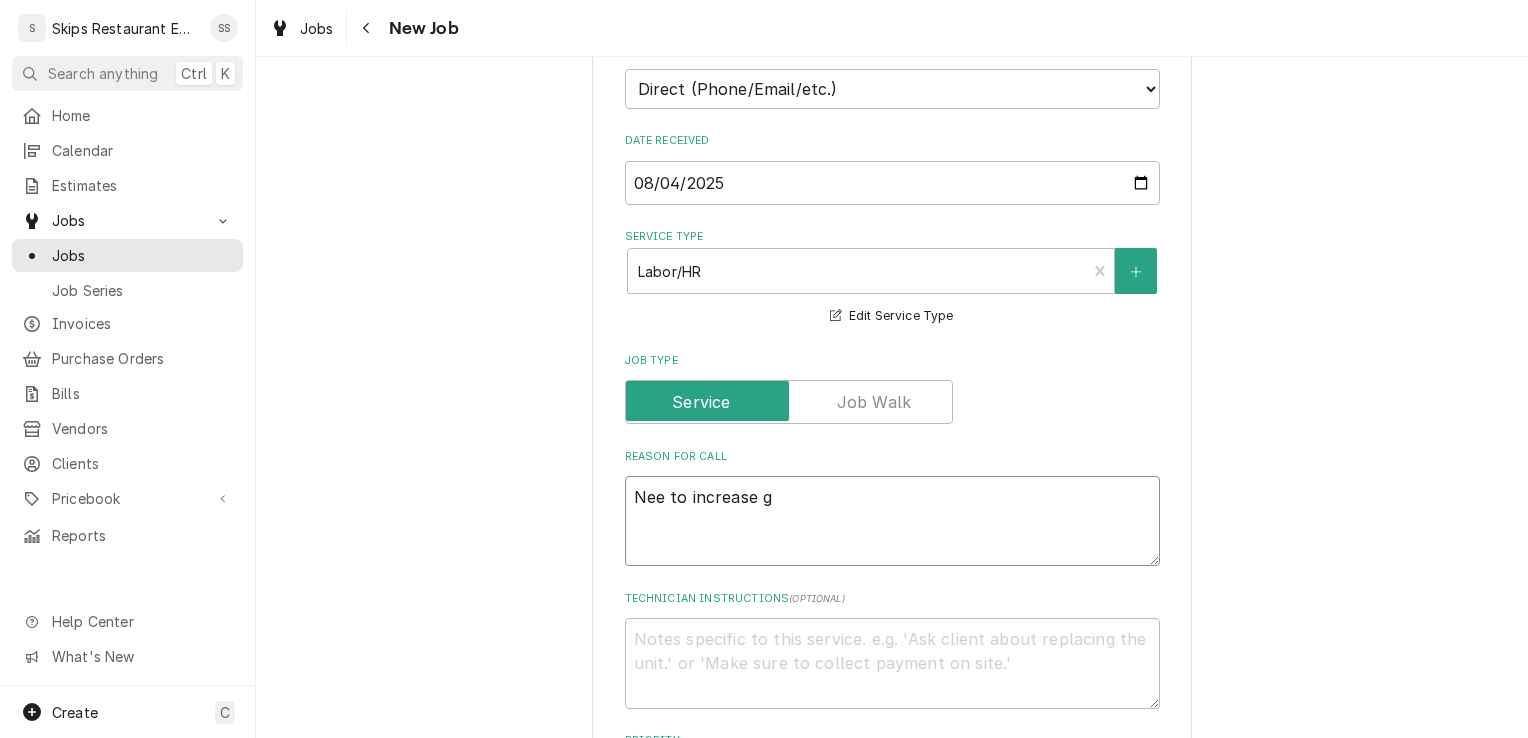 type on "Nee to increase ga" 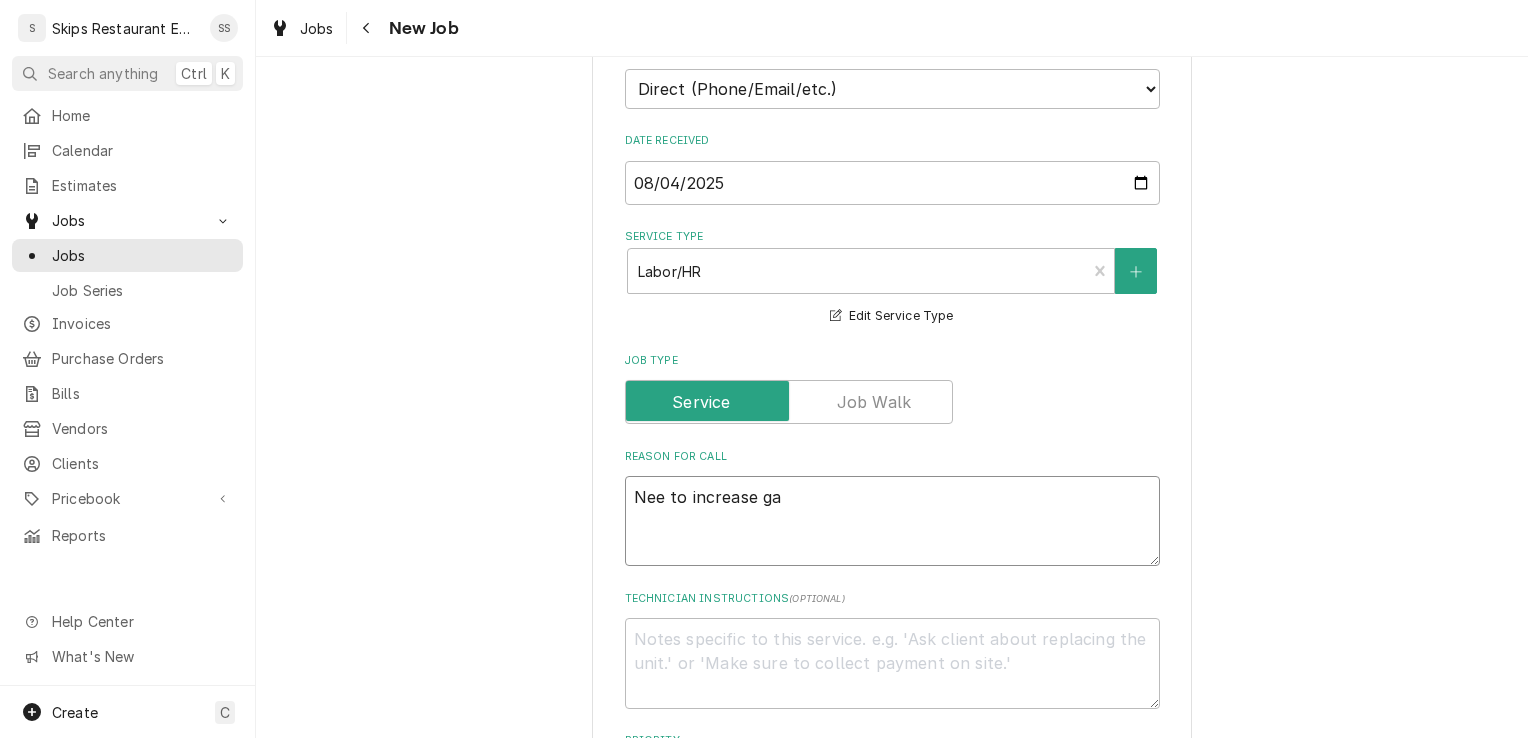 type on "x" 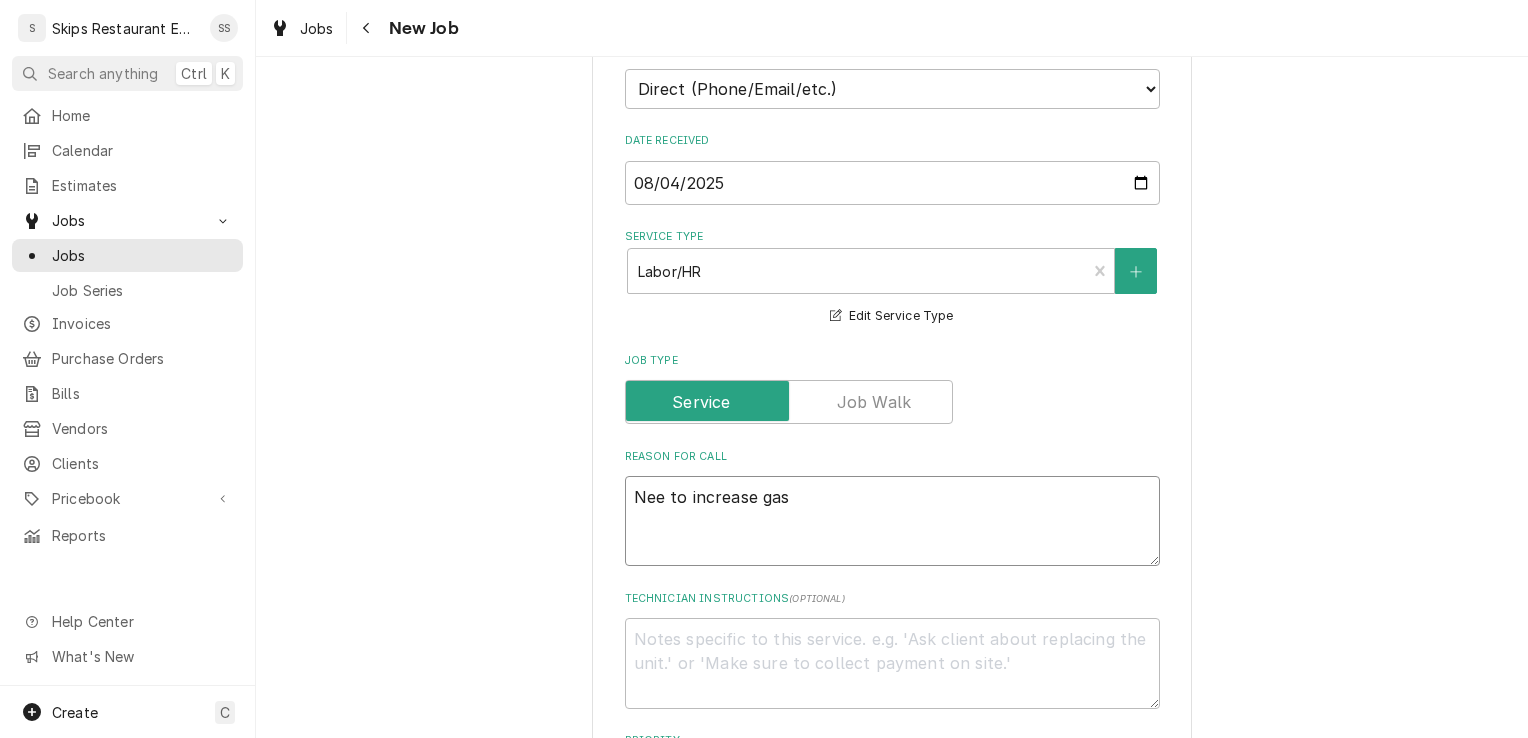 type on "x" 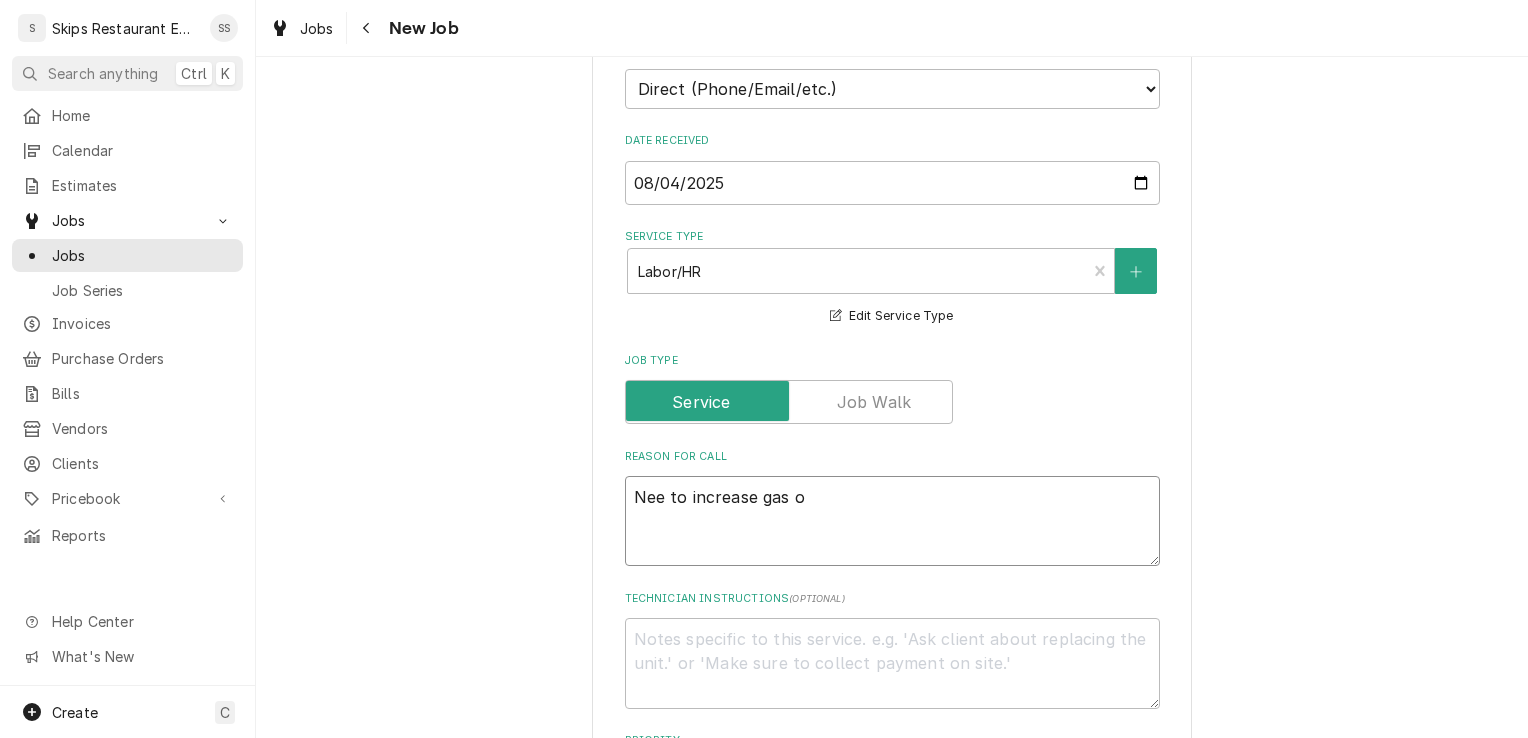type on "x" 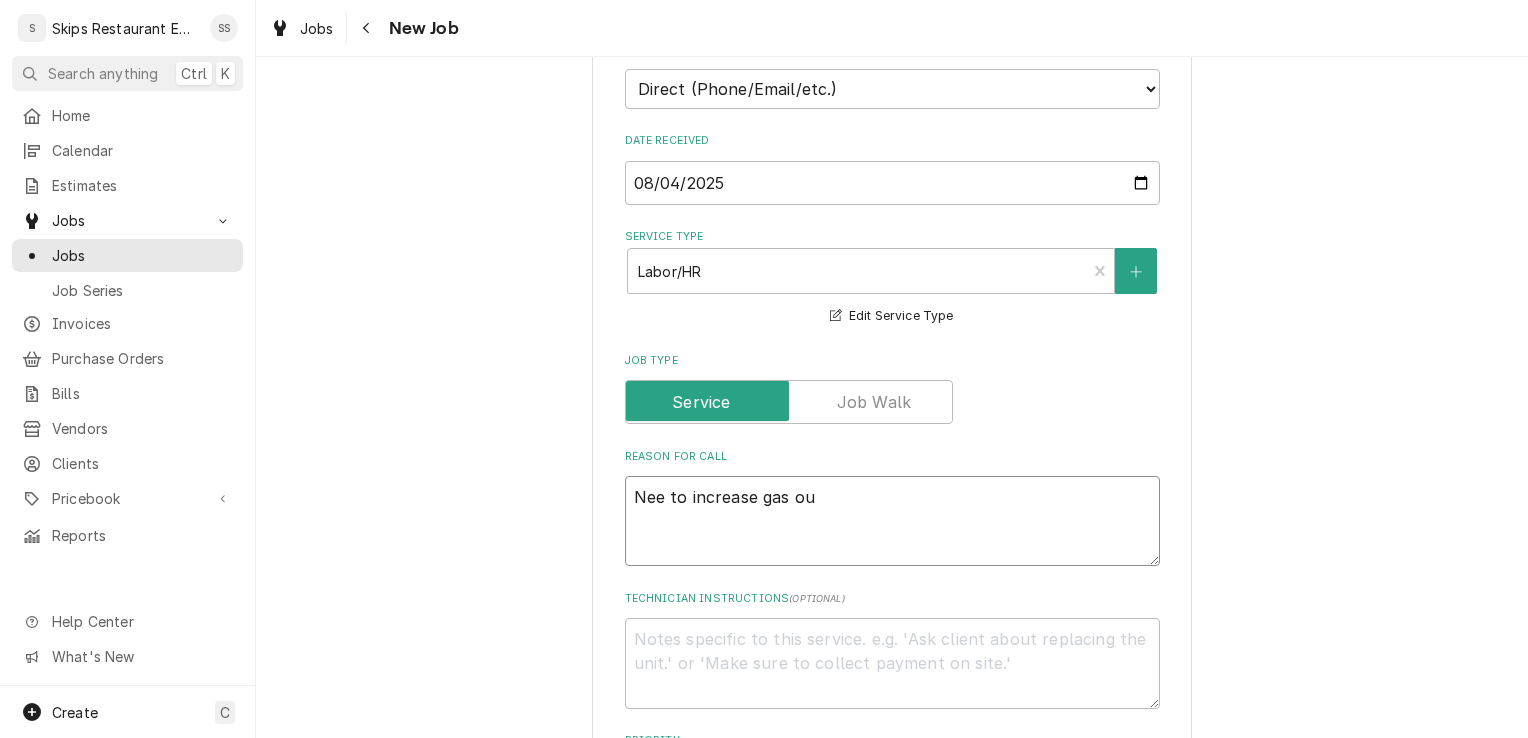 type on "x" 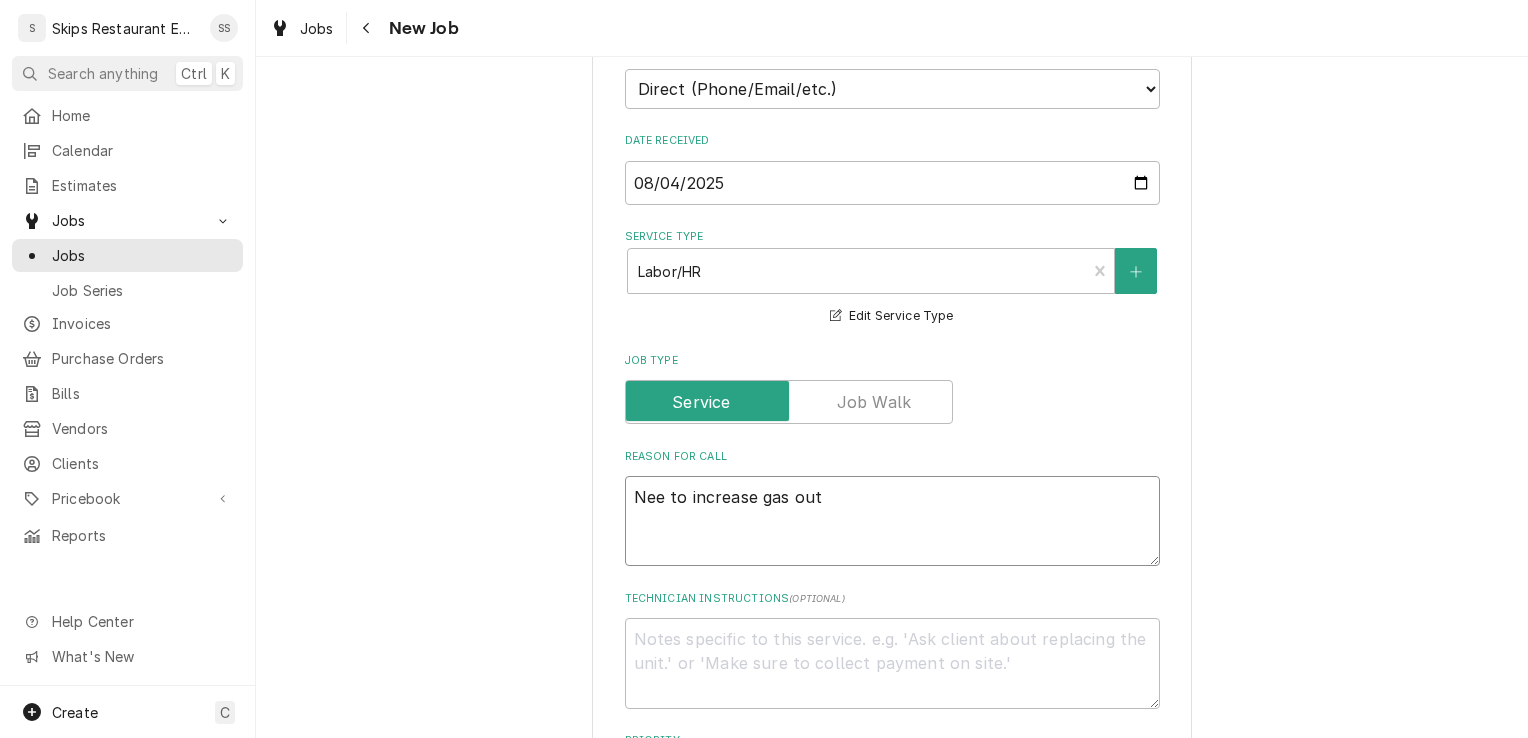 type on "x" 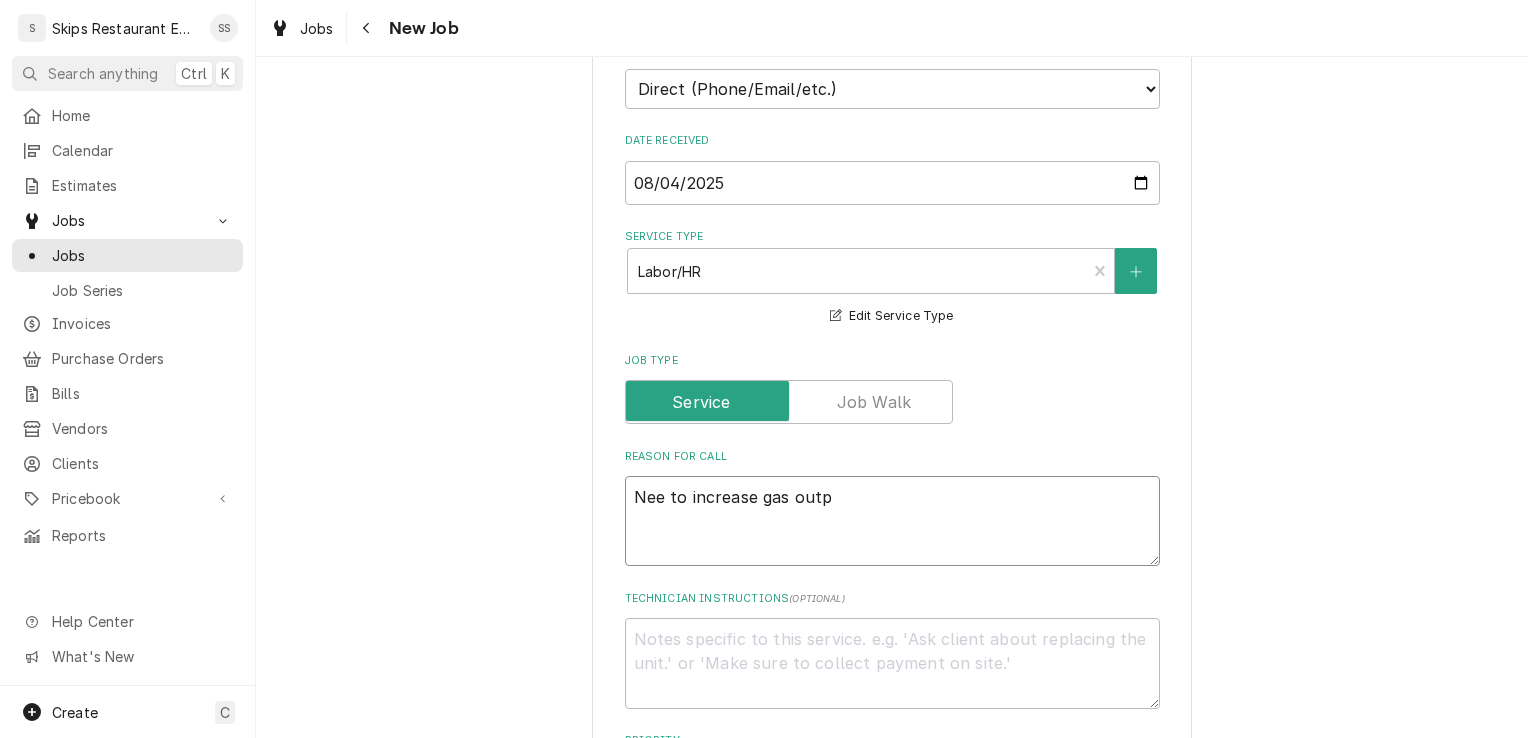 type on "x" 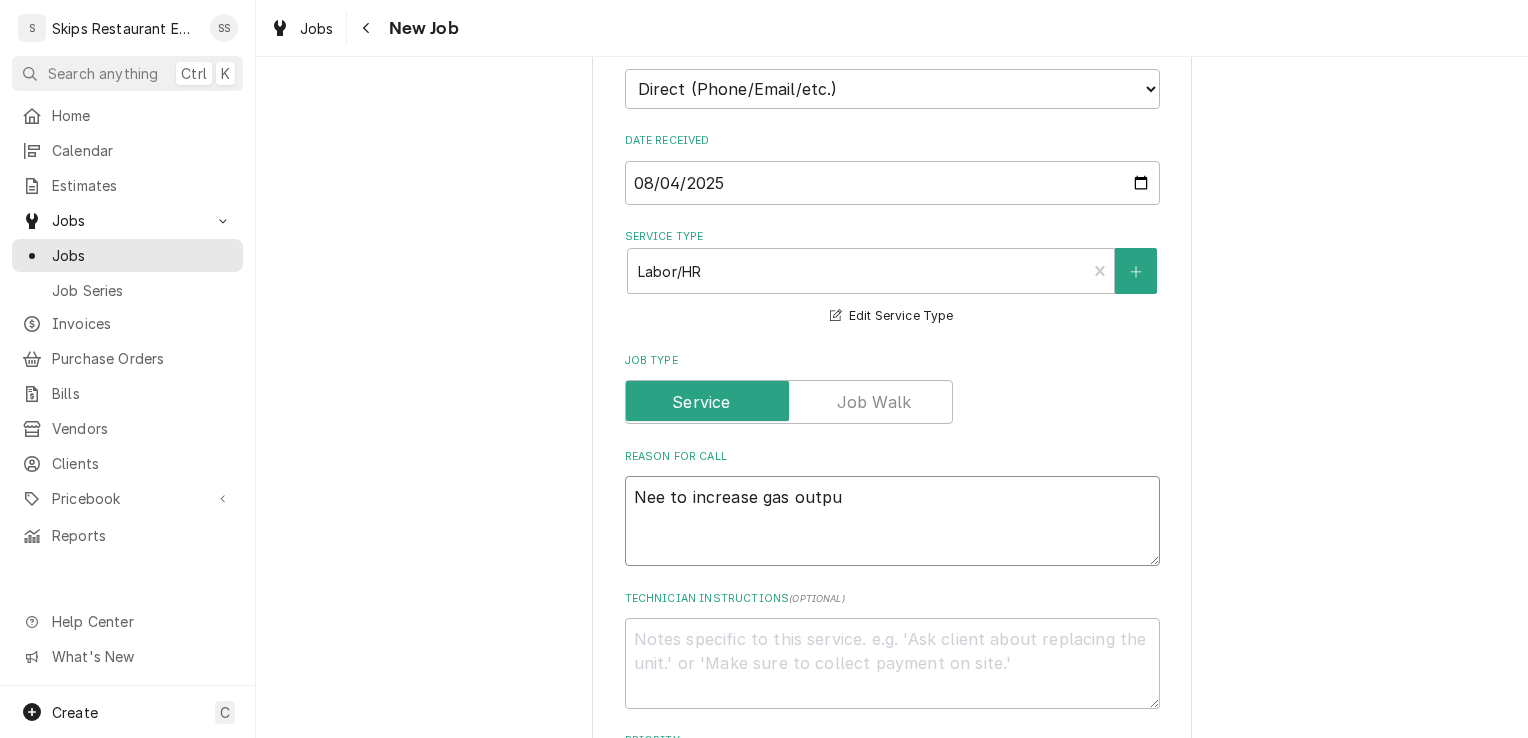 type on "x" 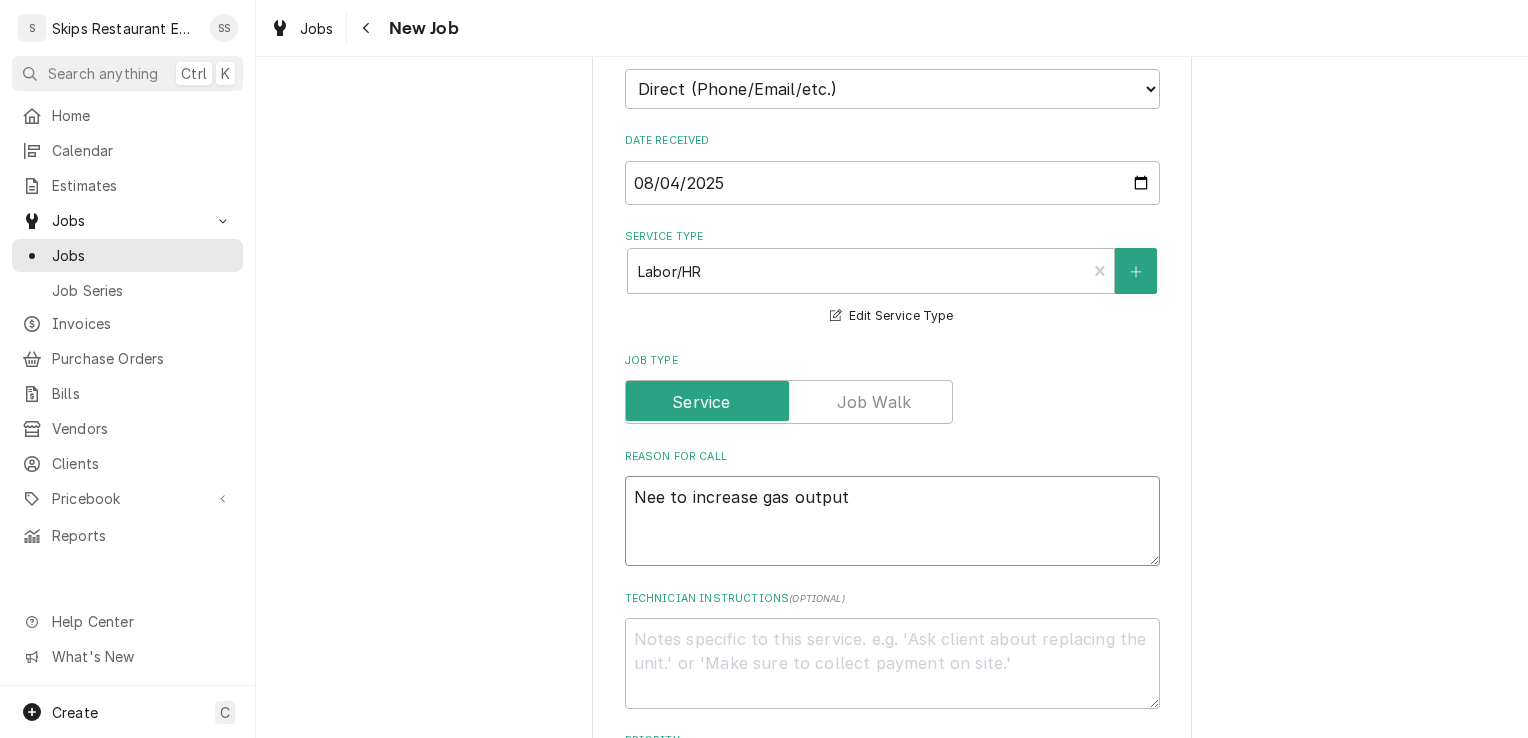 type on "x" 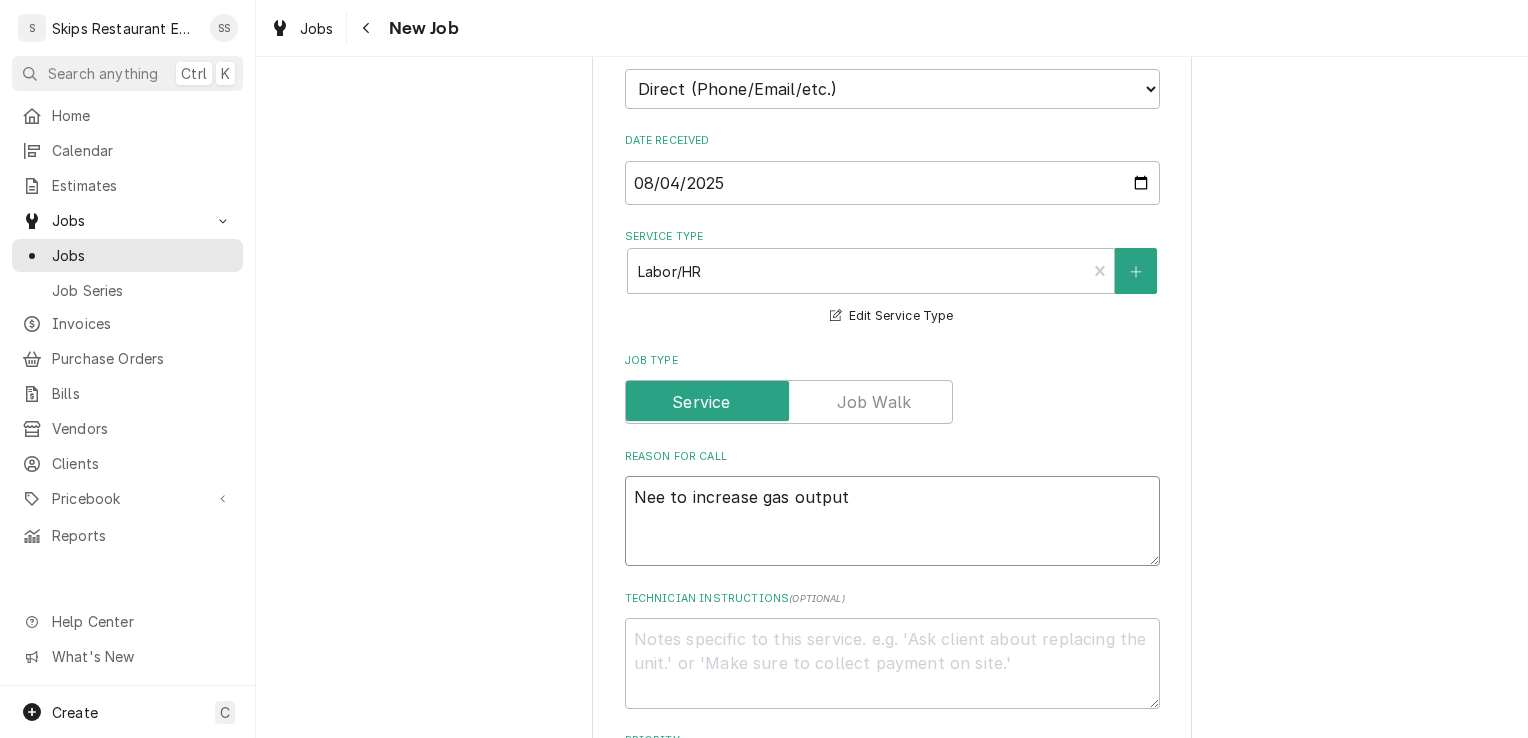type on "Nee to increase gas output" 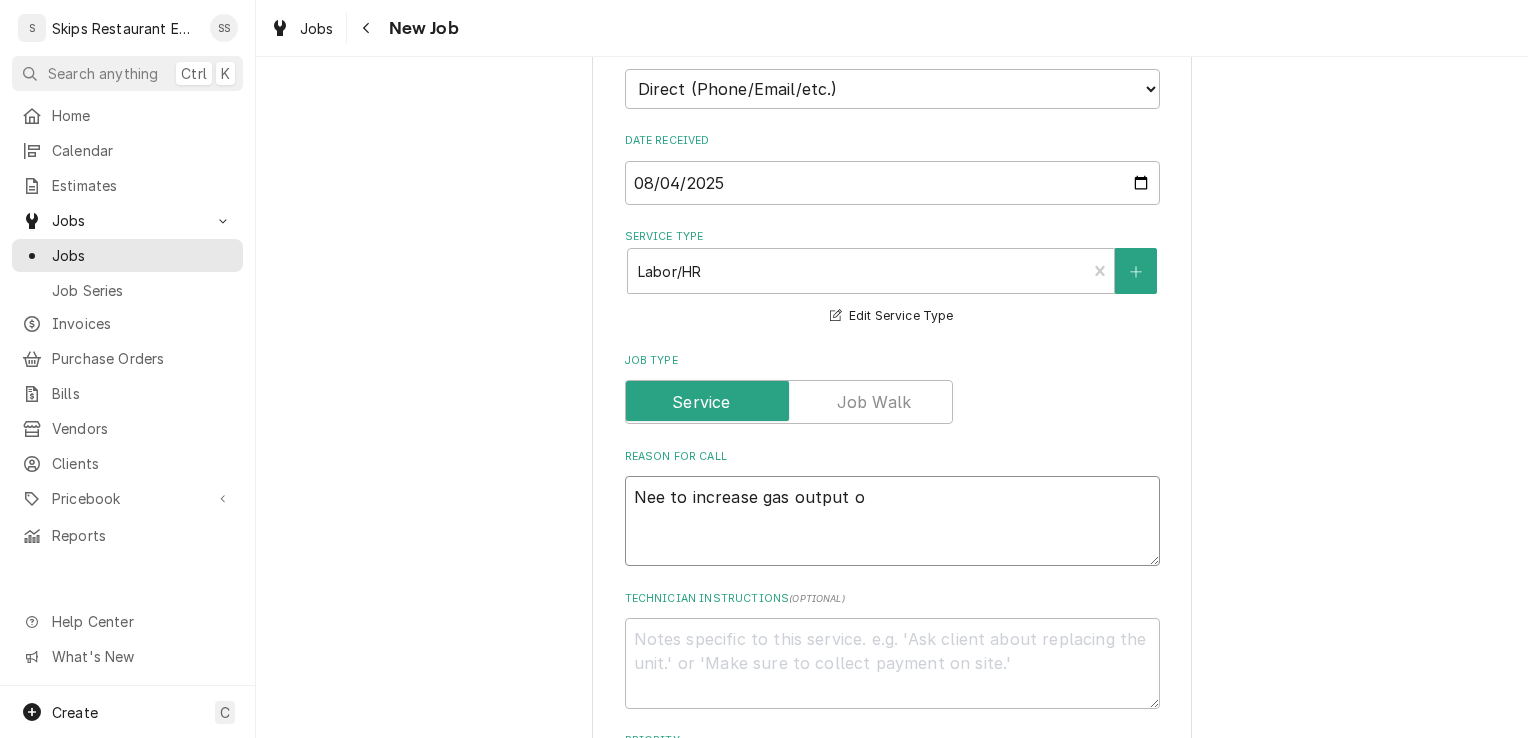 type on "x" 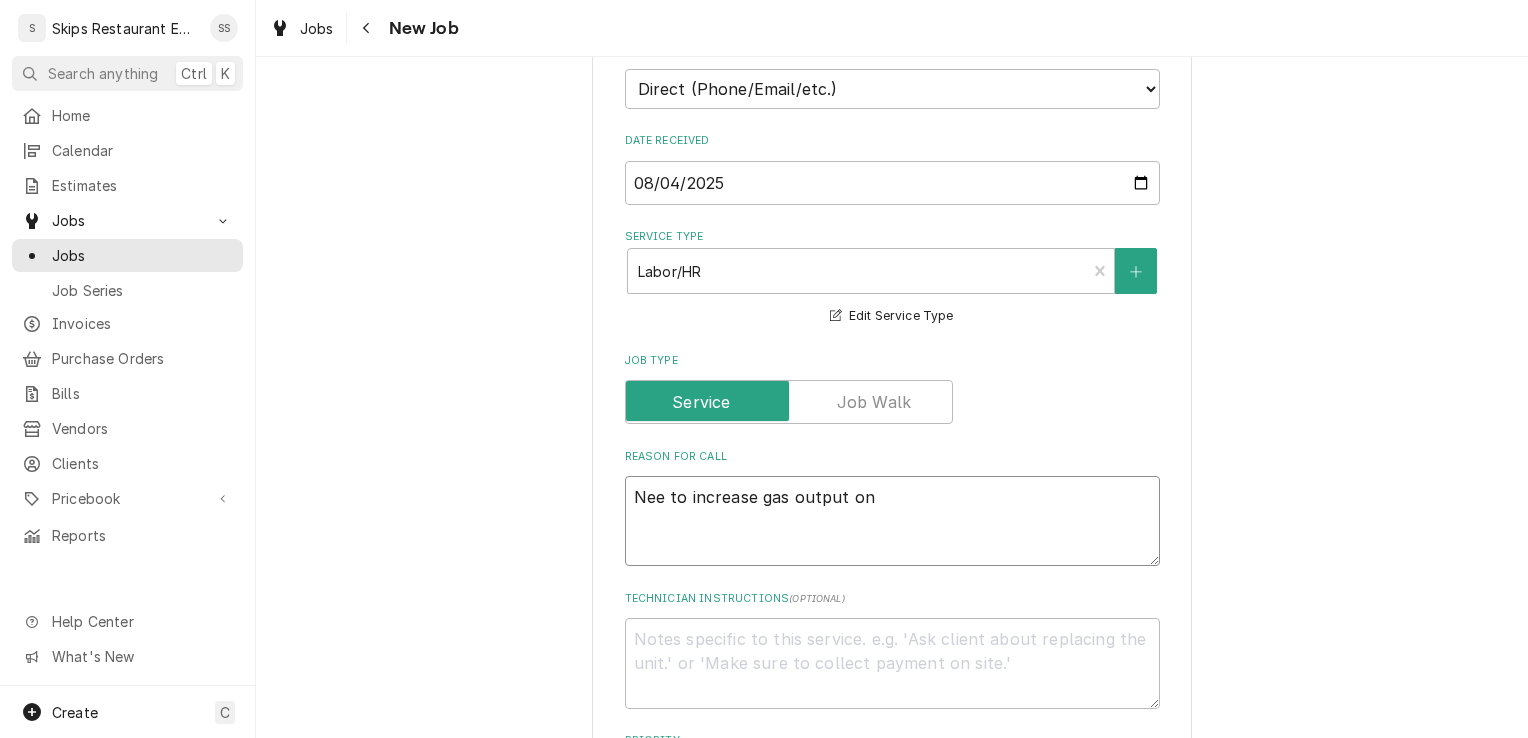 type on "x" 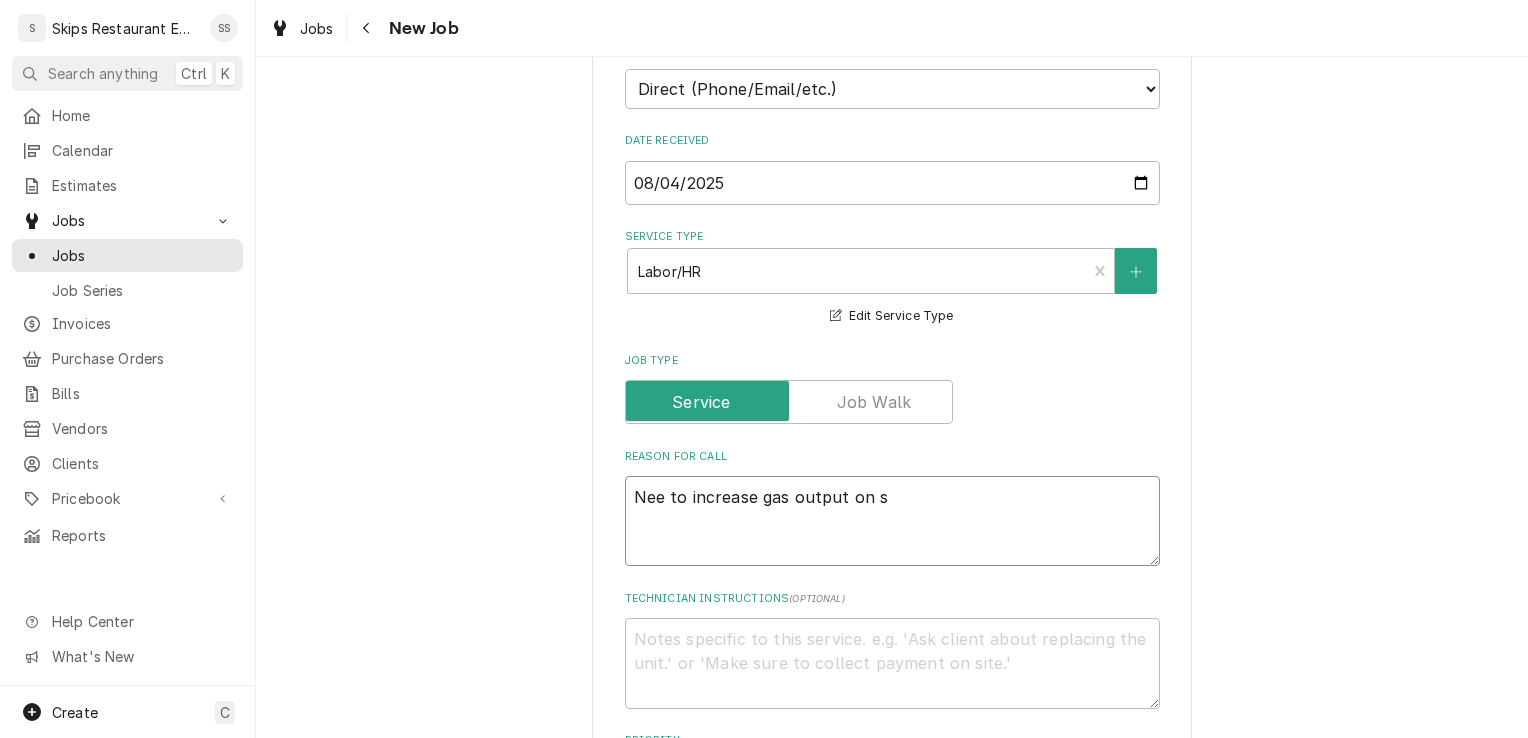 type on "x" 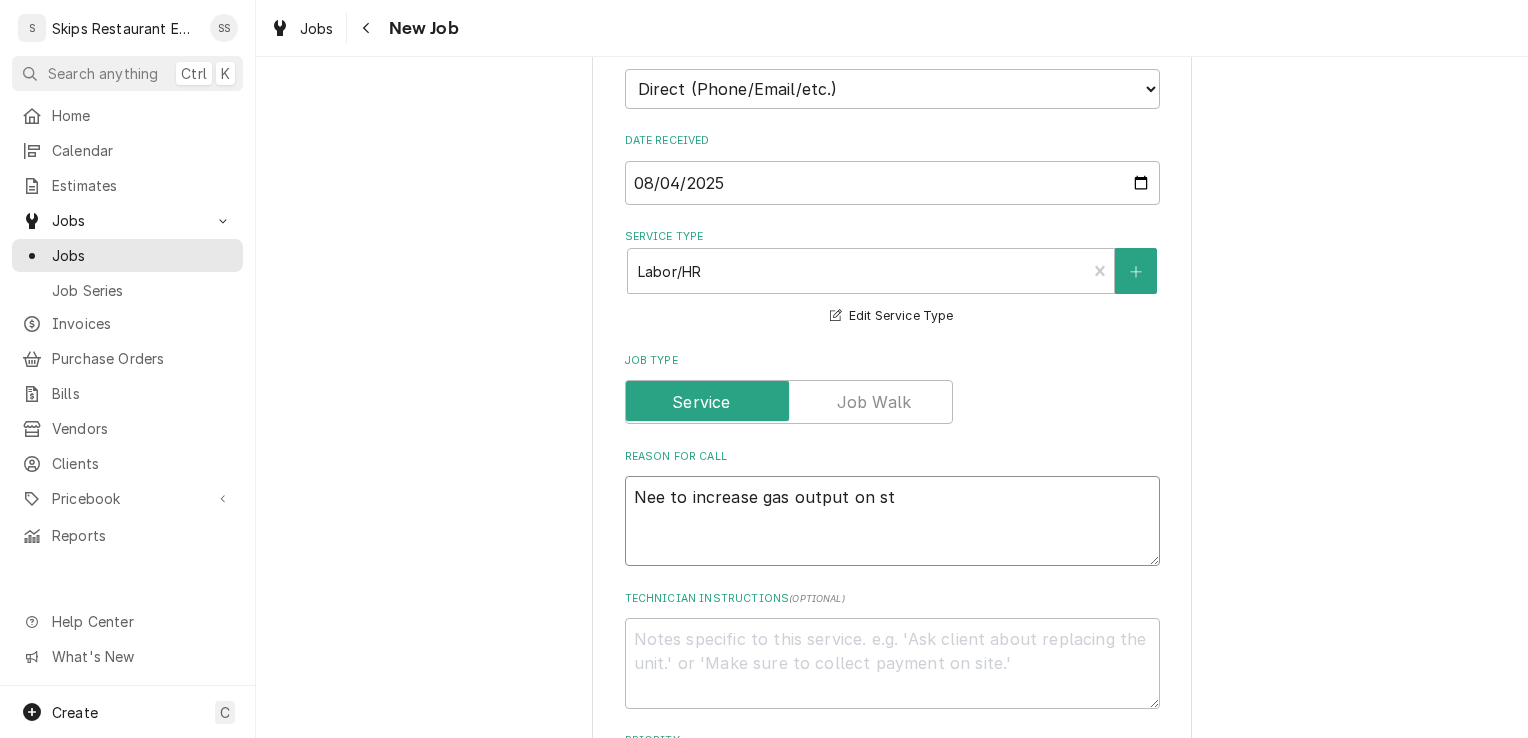 type on "x" 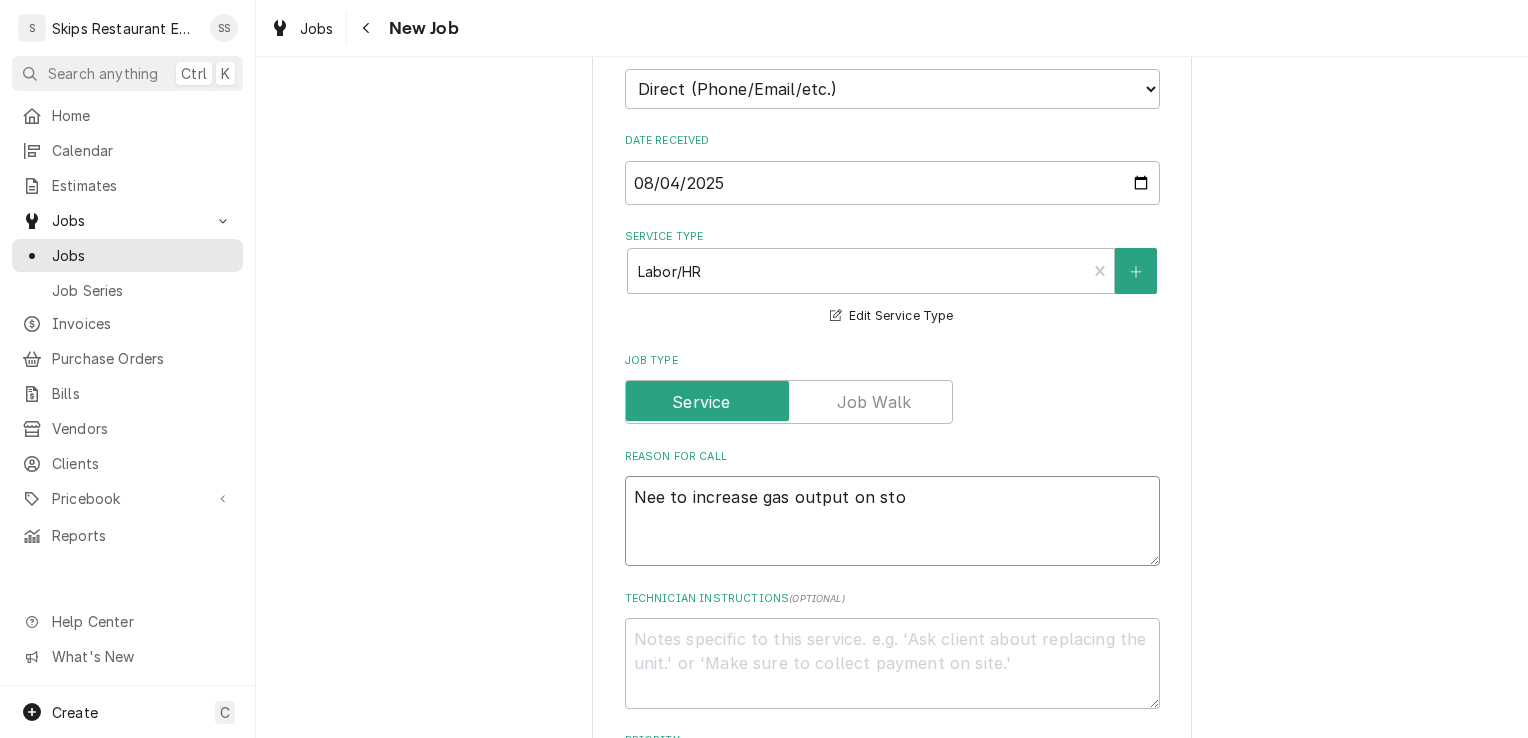 type on "x" 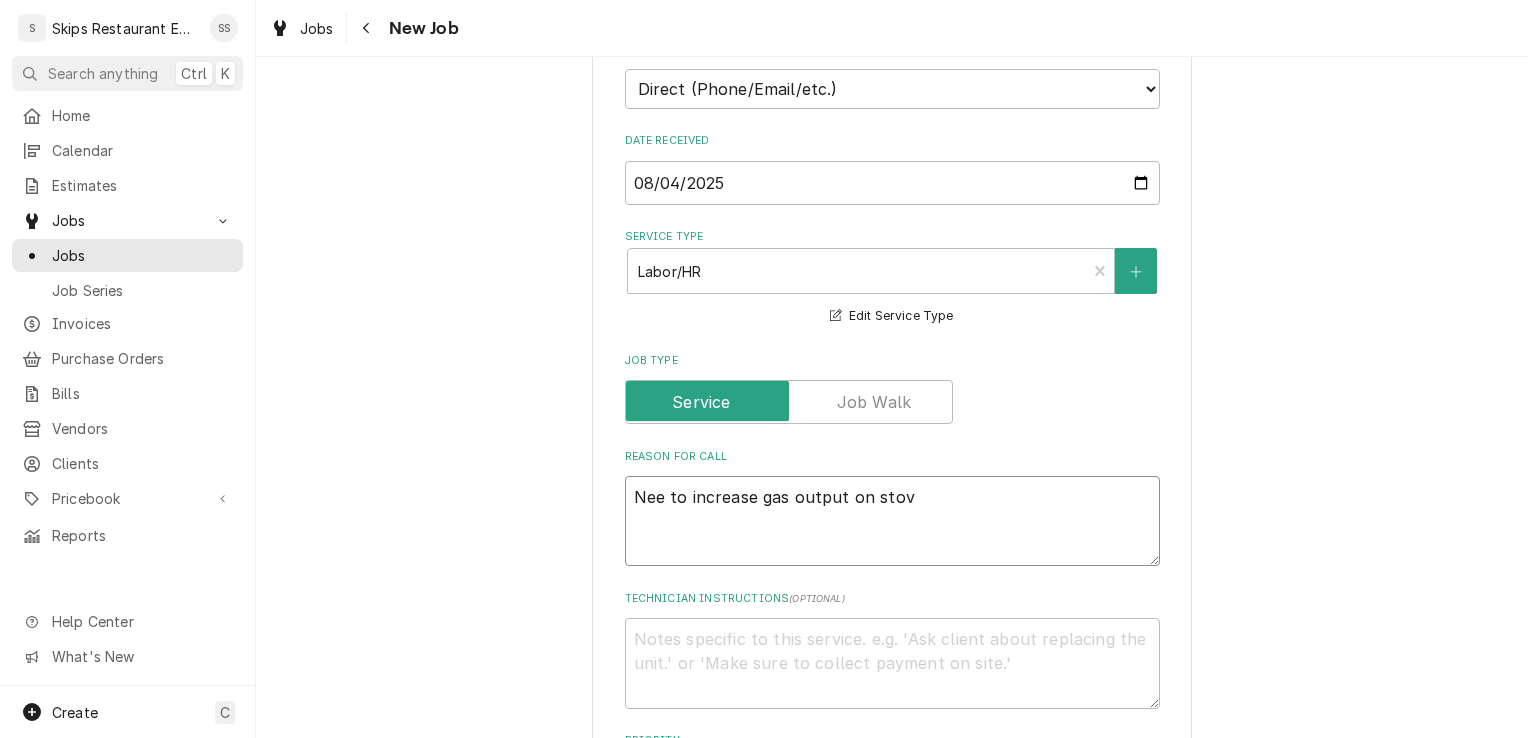 type on "x" 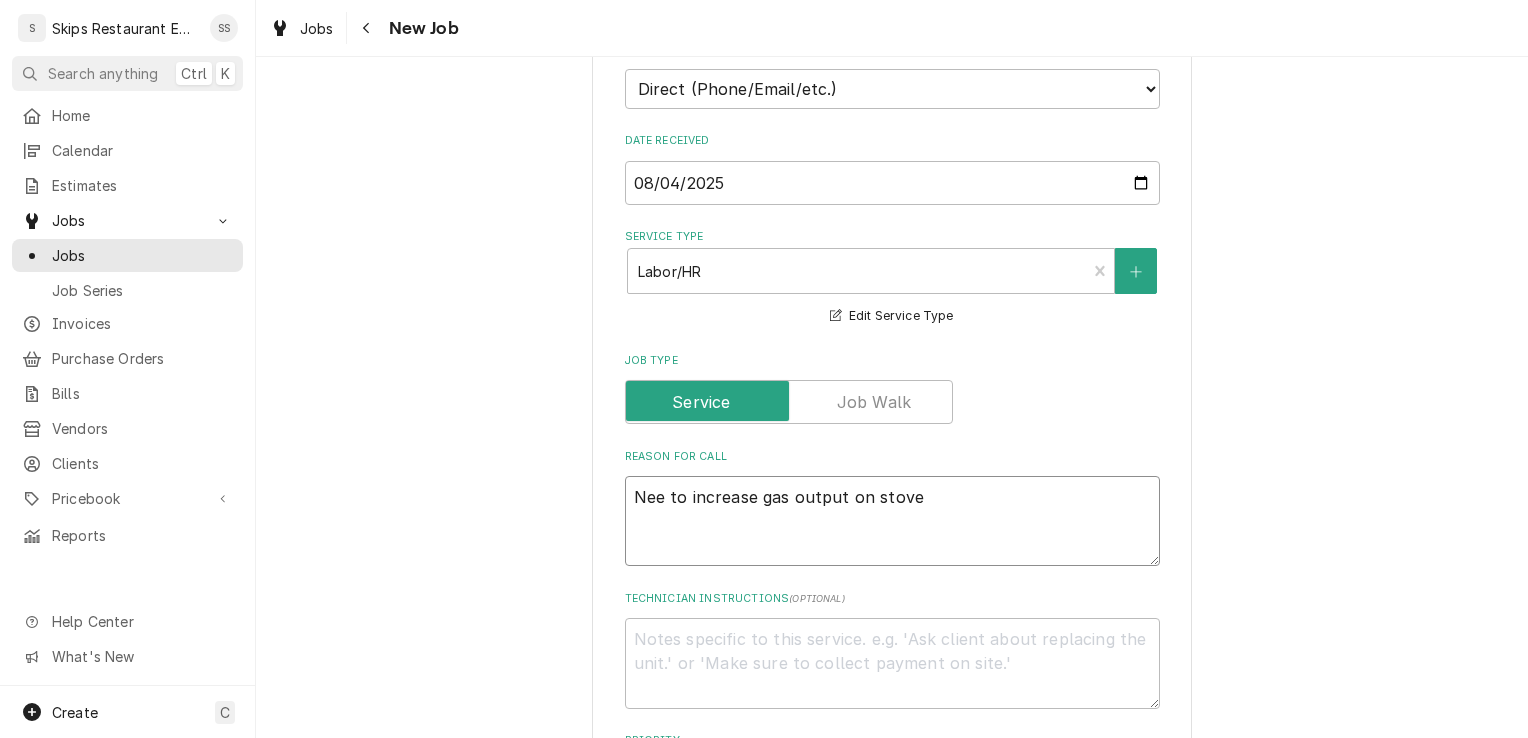 type on "x" 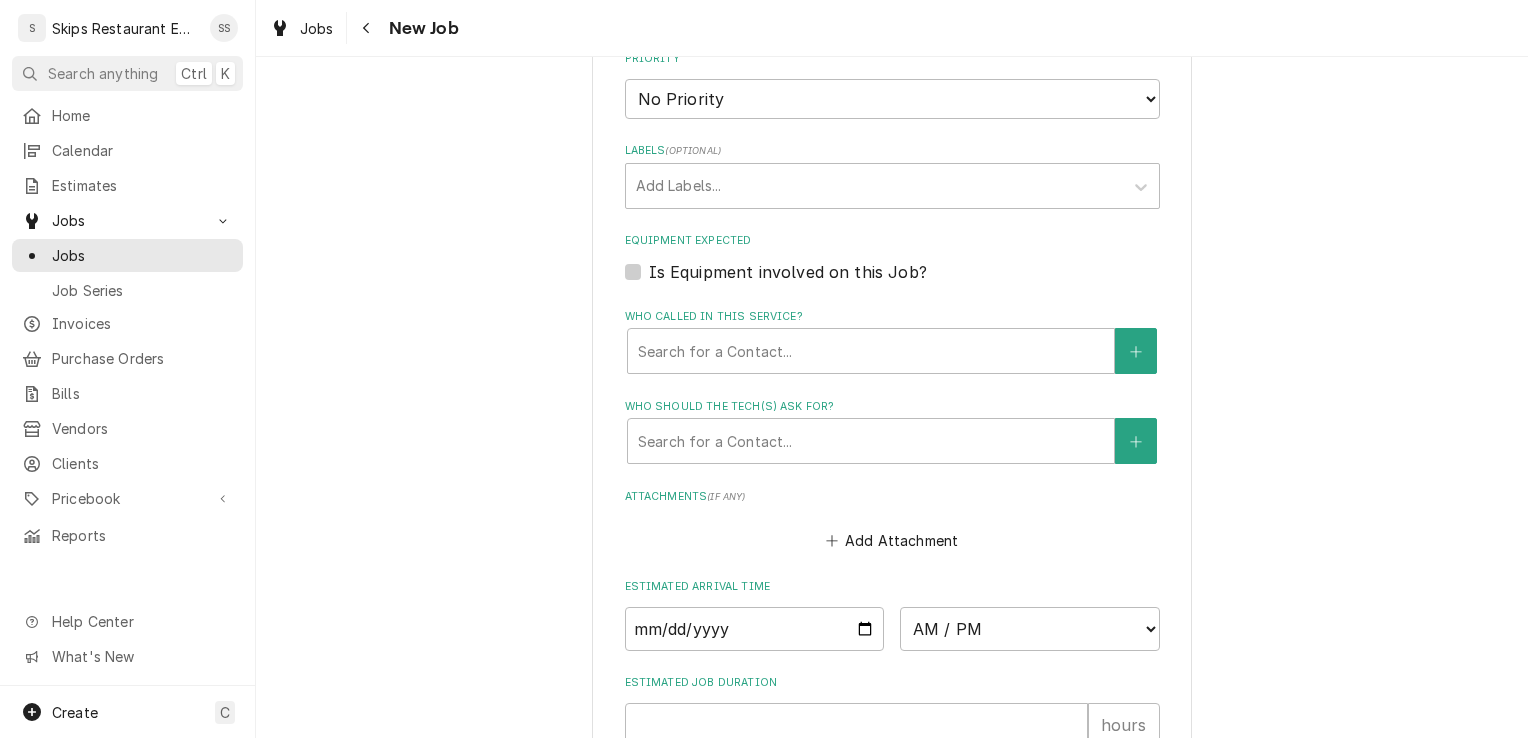 scroll, scrollTop: 1167, scrollLeft: 0, axis: vertical 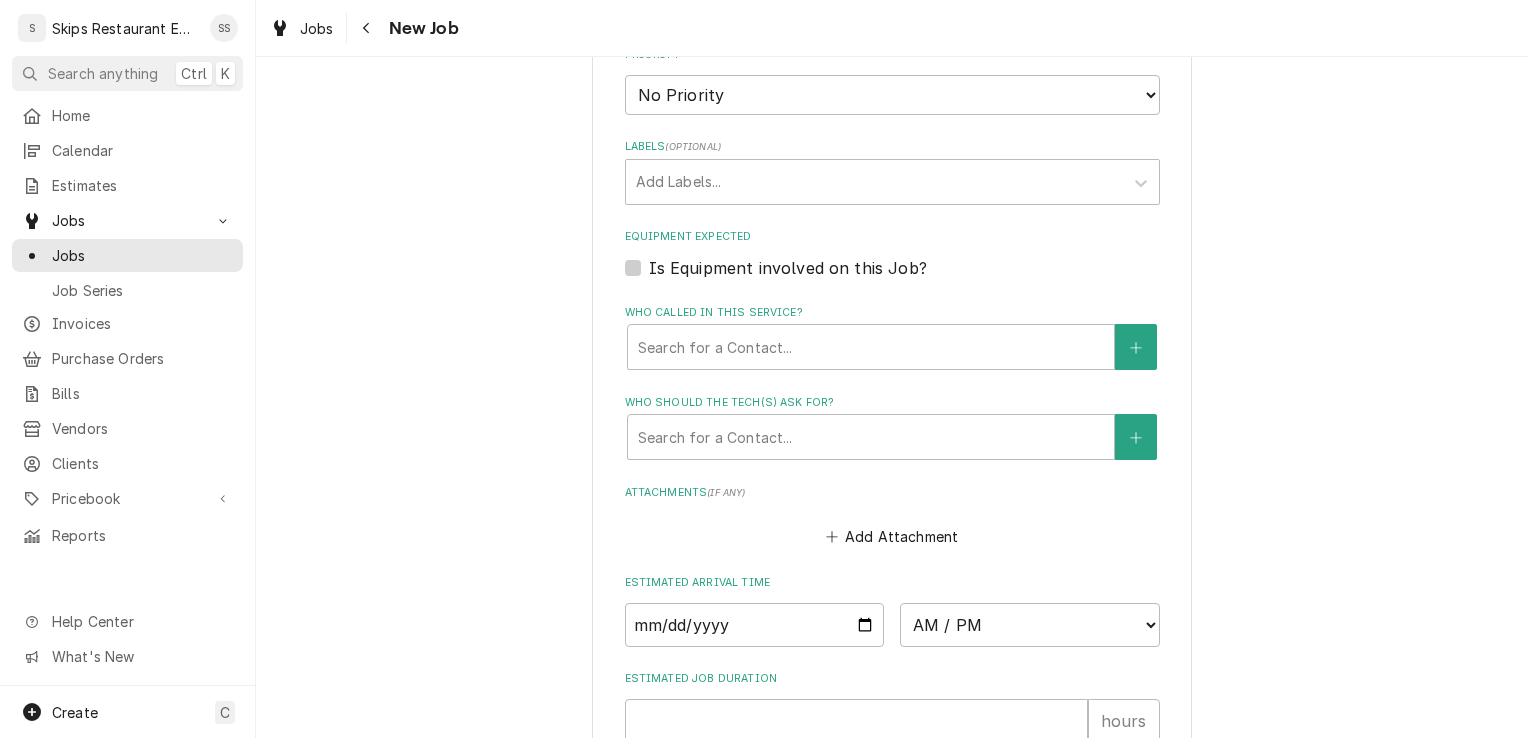 type on "Nee to increase gas output on stove" 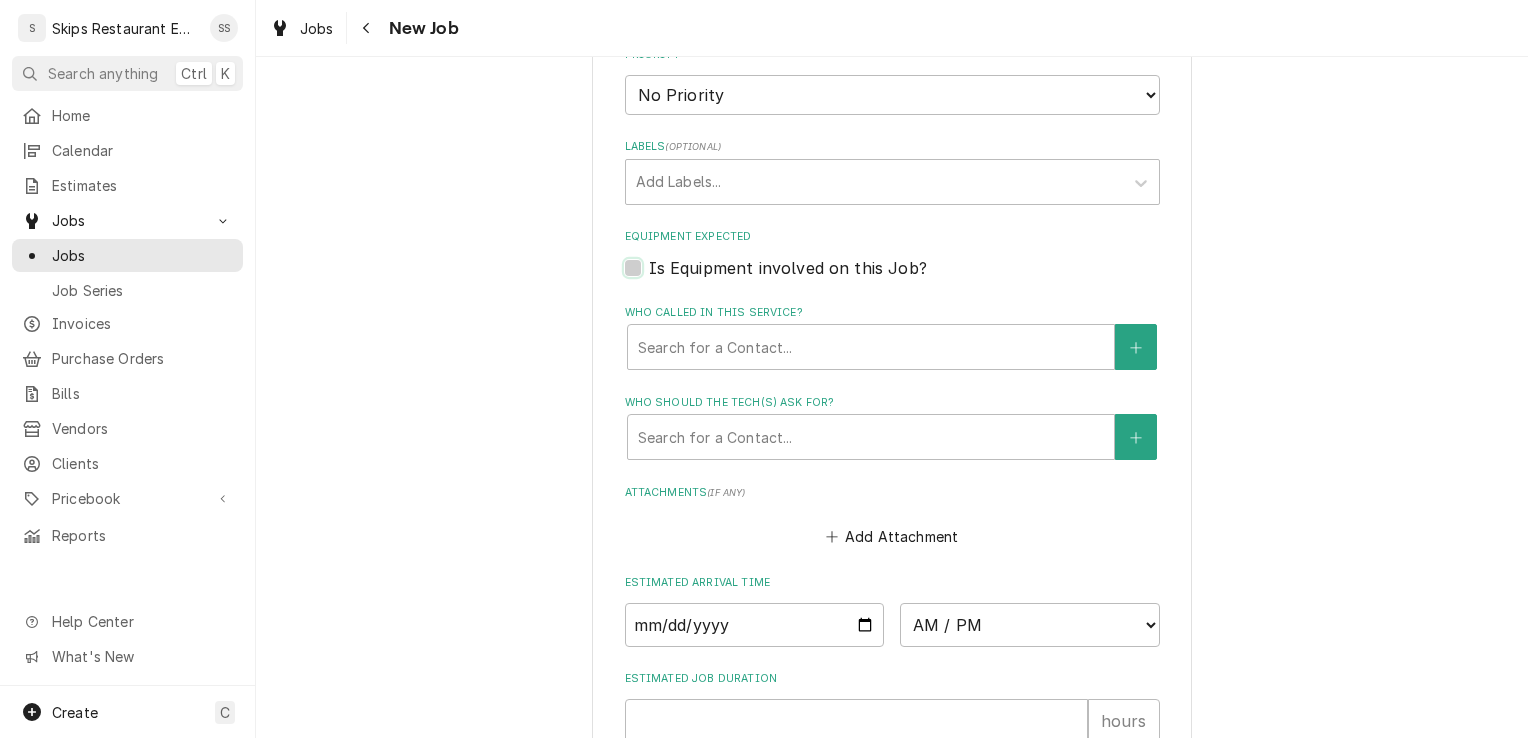 click on "Equipment Expected" at bounding box center (916, 278) 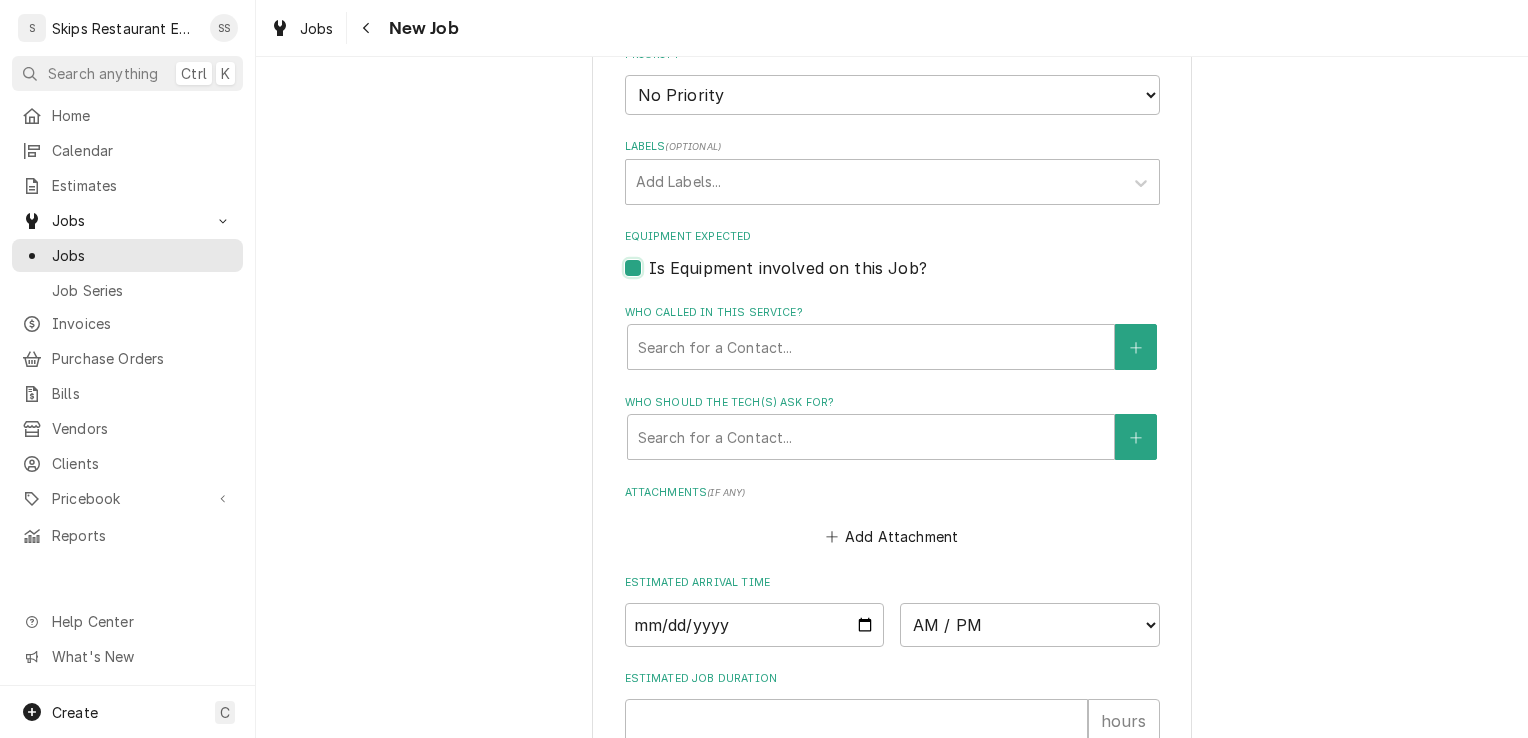 checkbox on "true" 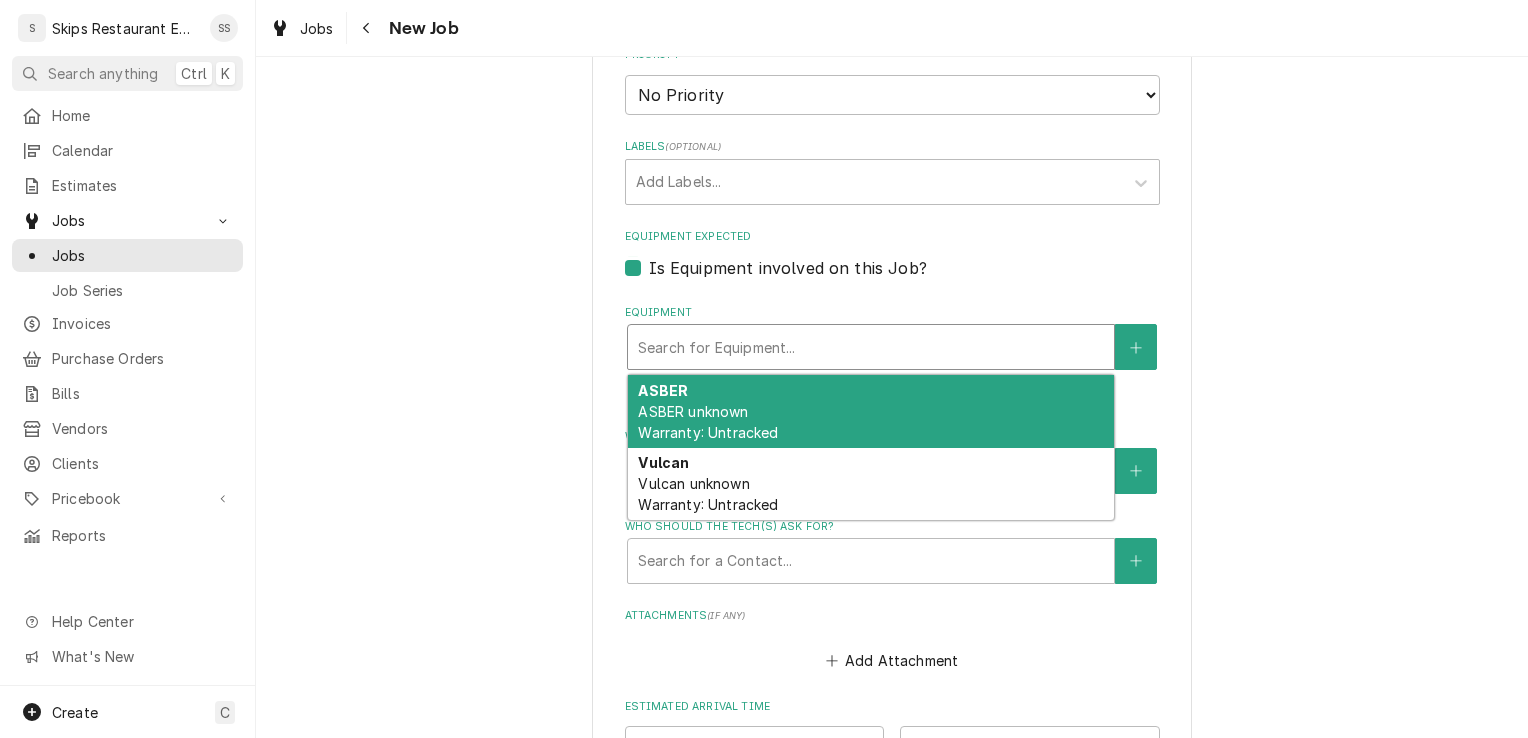 click at bounding box center (871, 347) 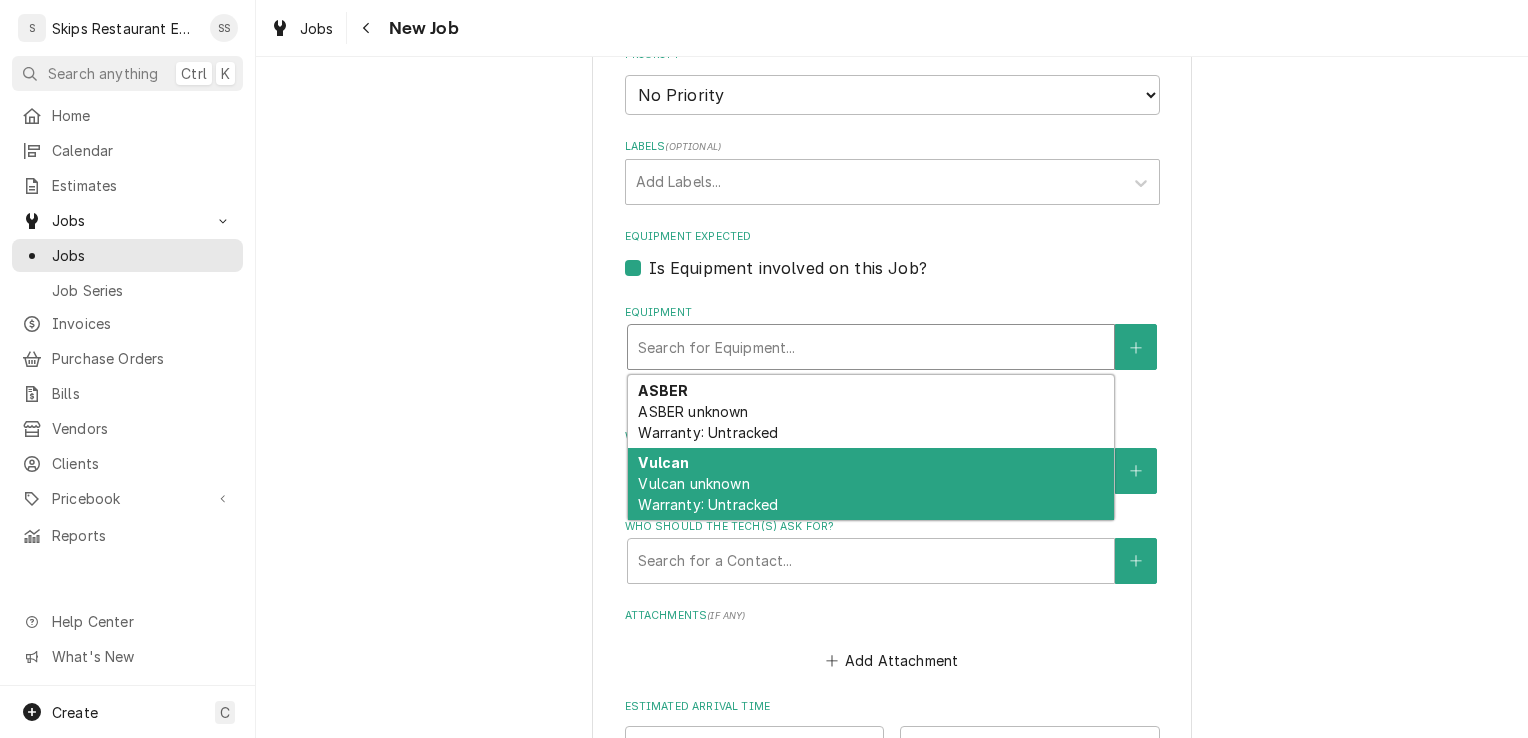 click on "Vulcan unknown Warranty: Untracked" at bounding box center [708, 494] 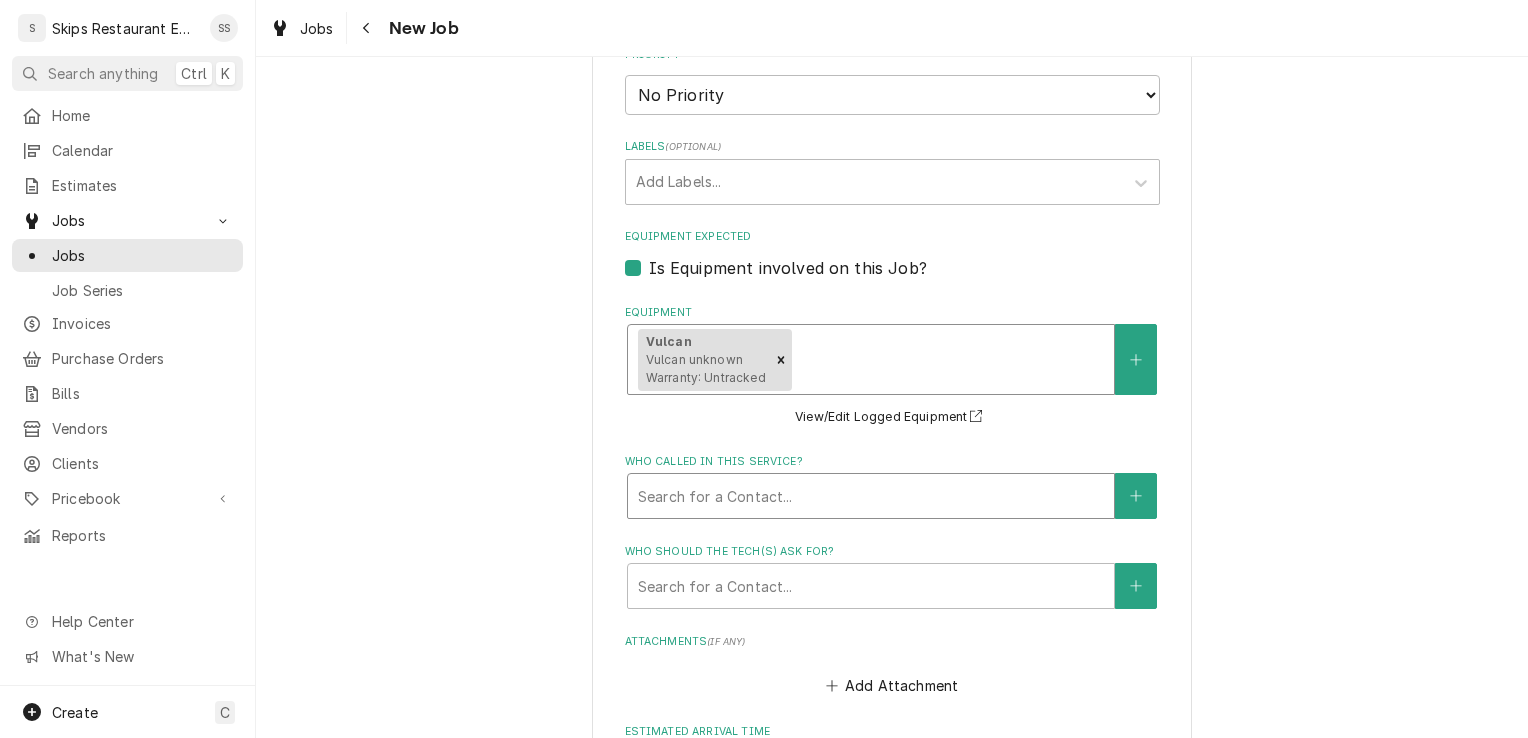 click at bounding box center (871, 496) 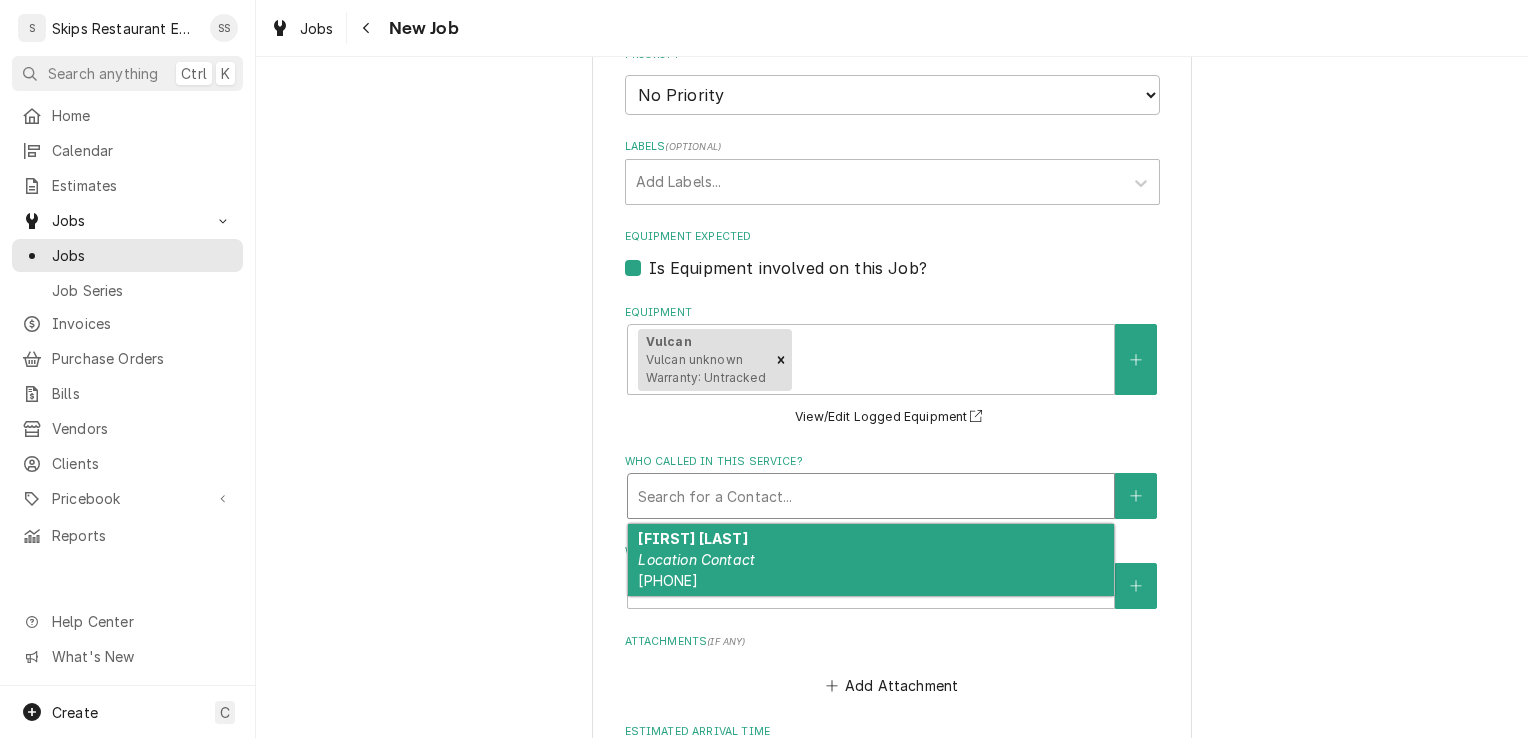 click on "Erica Briggs" at bounding box center (692, 538) 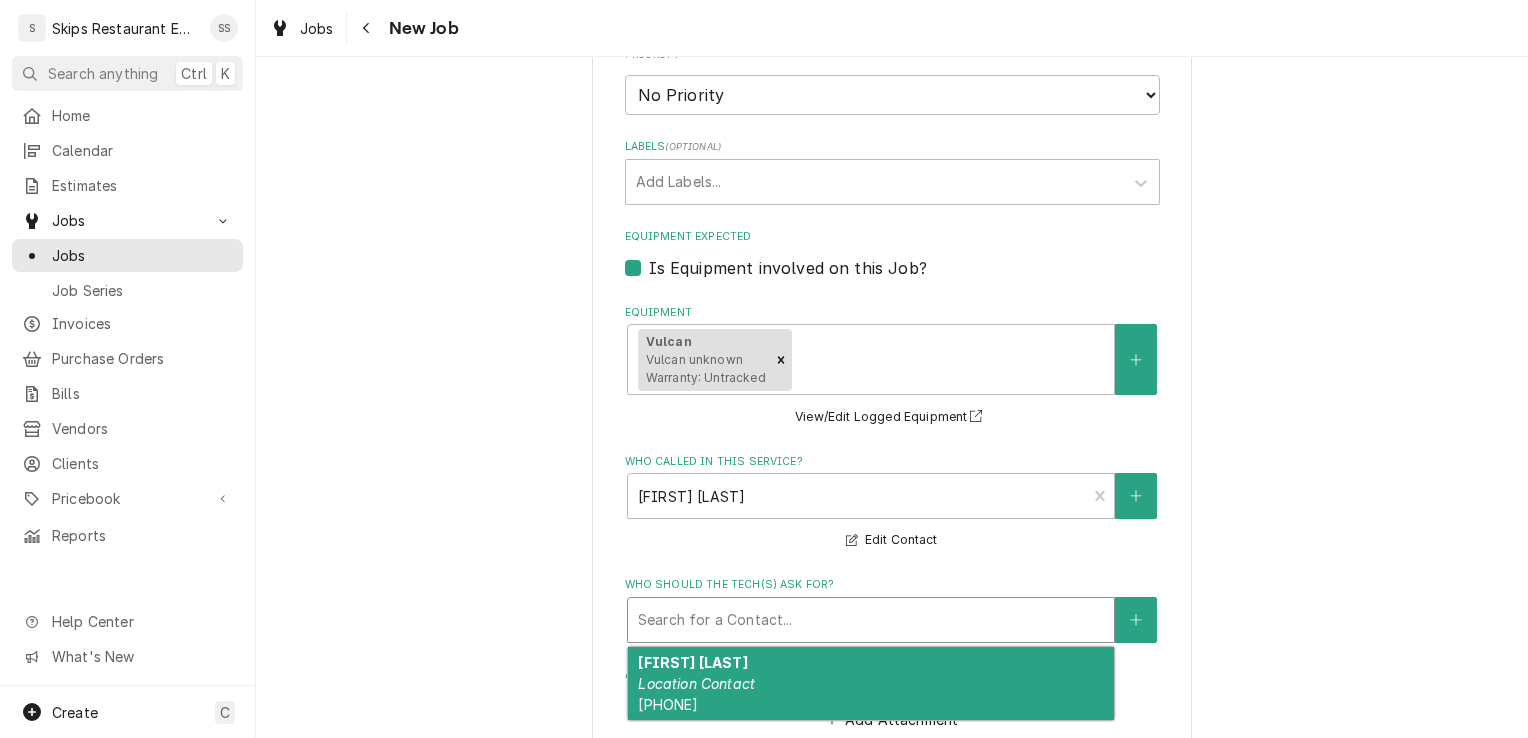 click at bounding box center [871, 620] 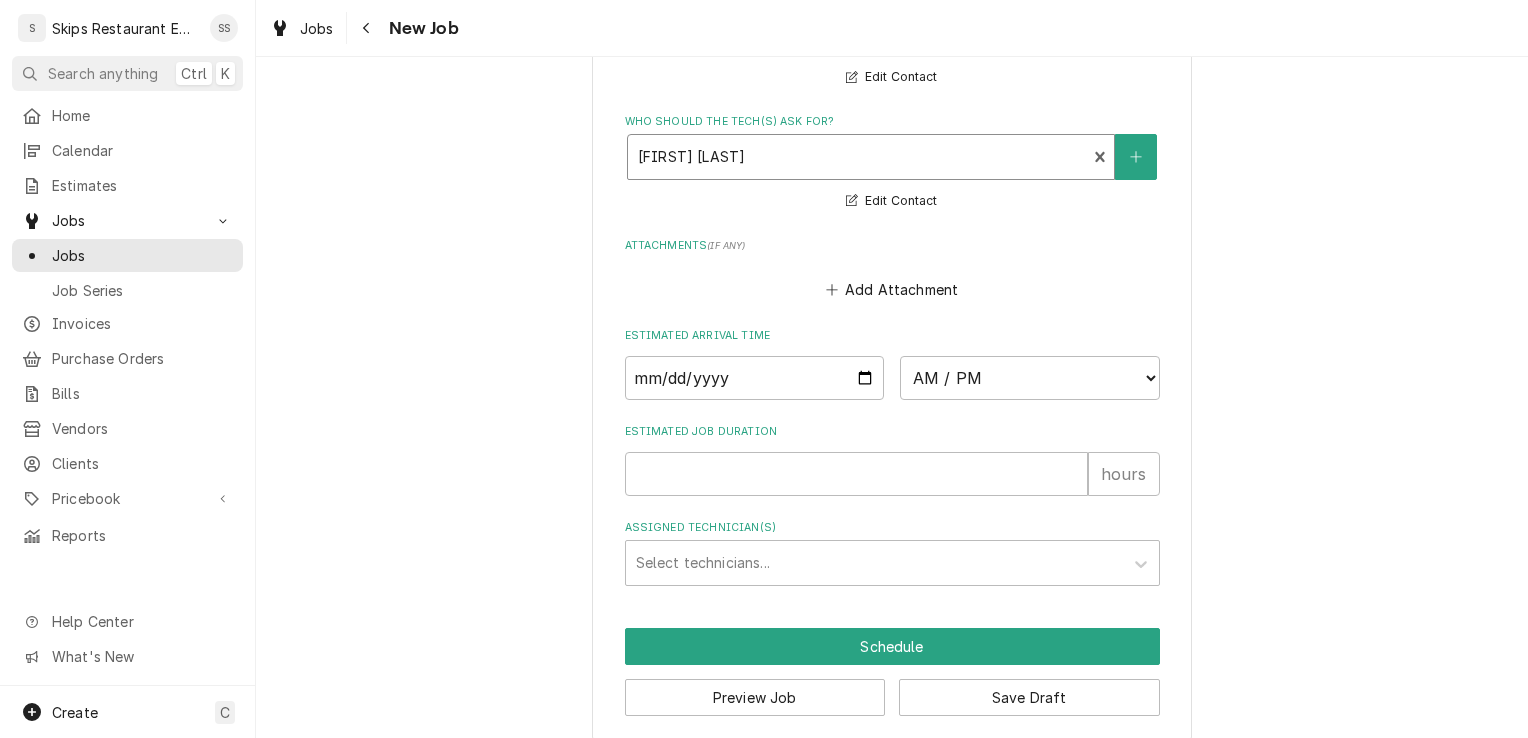 scroll, scrollTop: 1653, scrollLeft: 0, axis: vertical 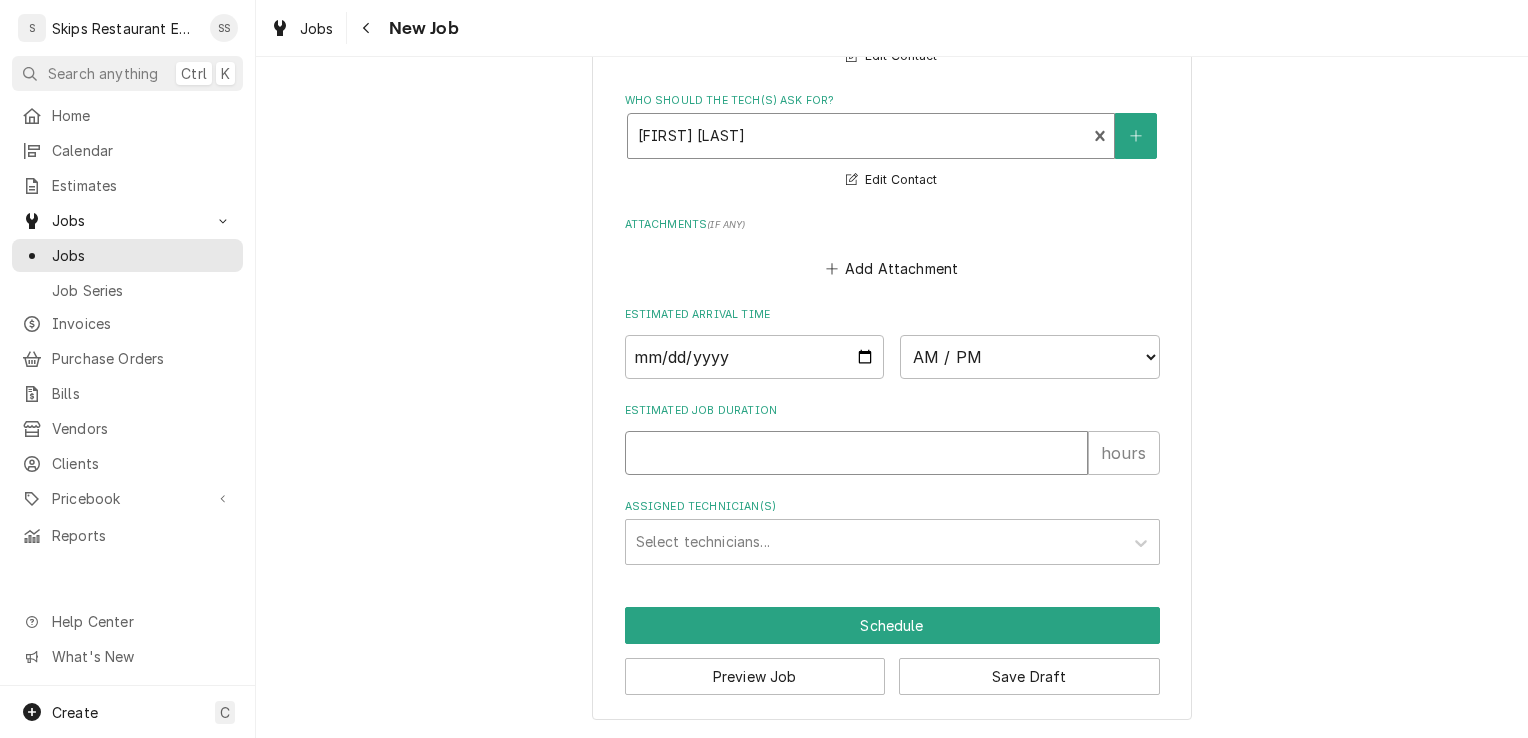 click on "Estimated Job Duration" at bounding box center [856, 453] 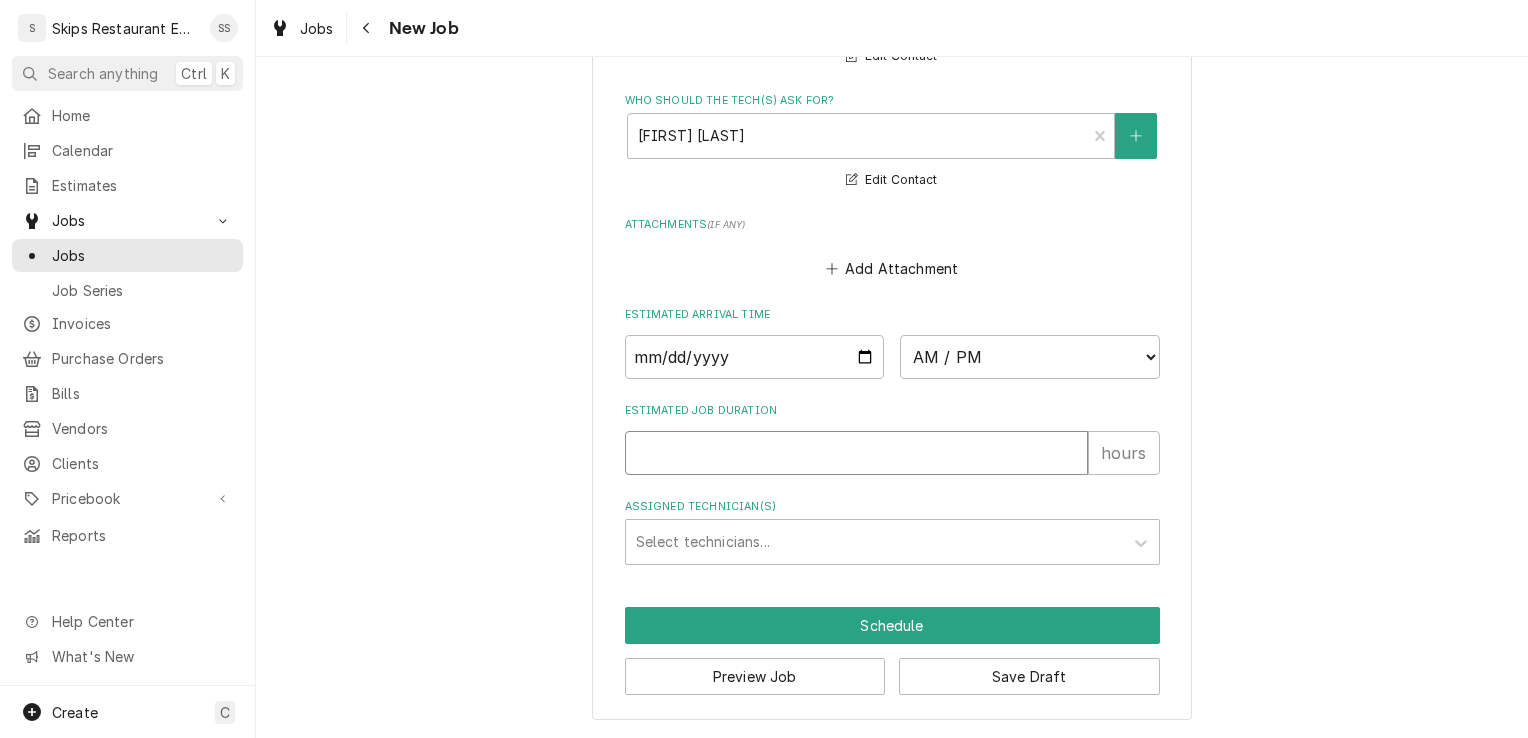 type on "x" 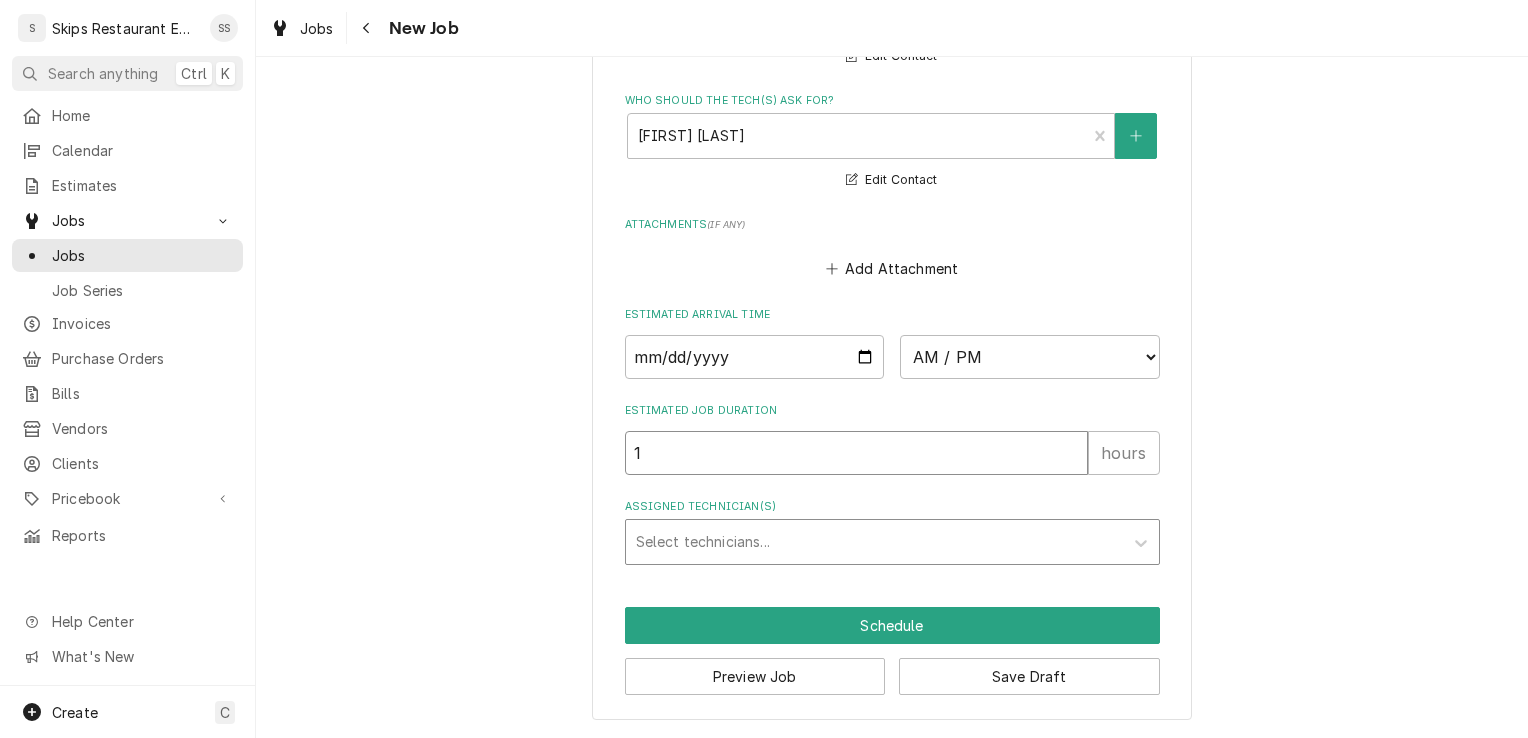 type on "x" 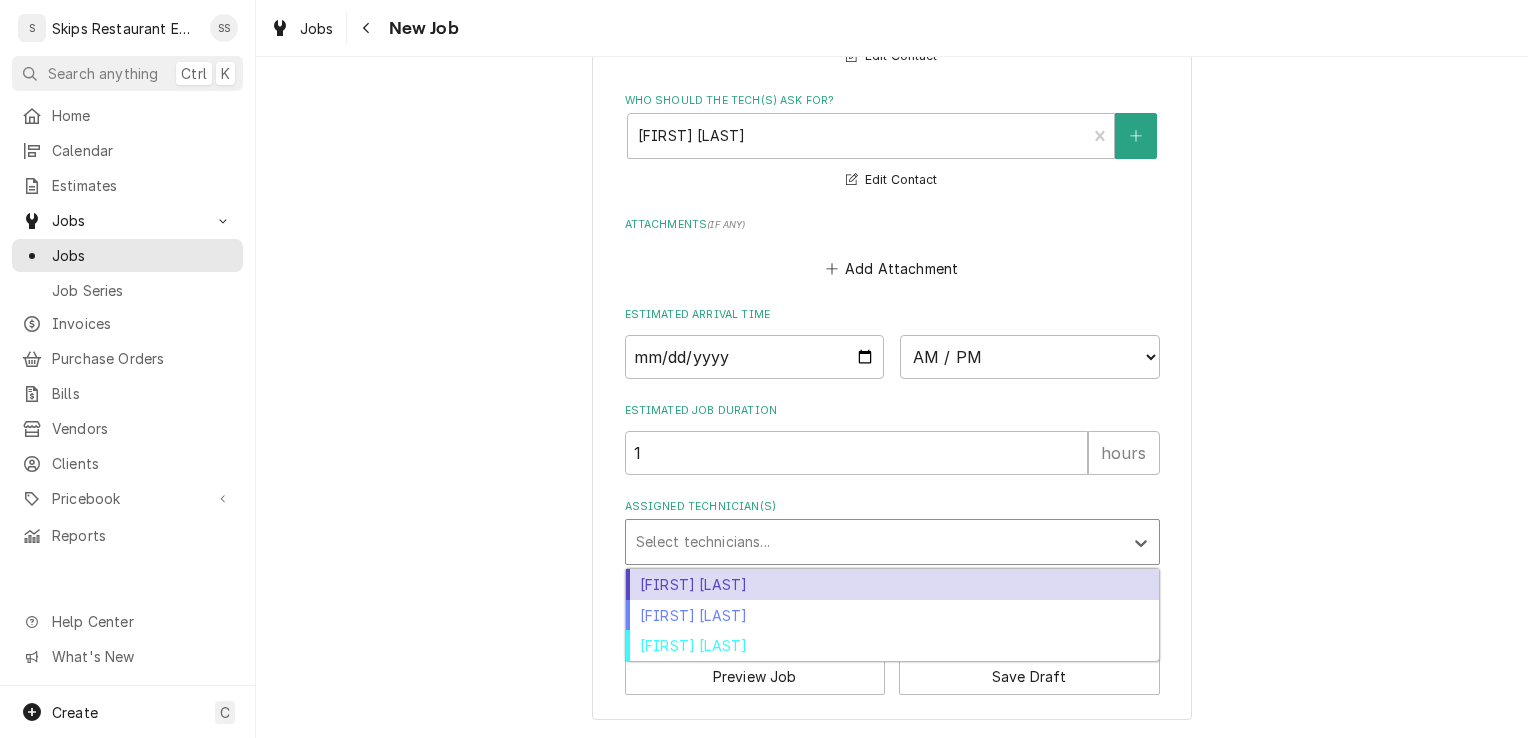 click at bounding box center [874, 542] 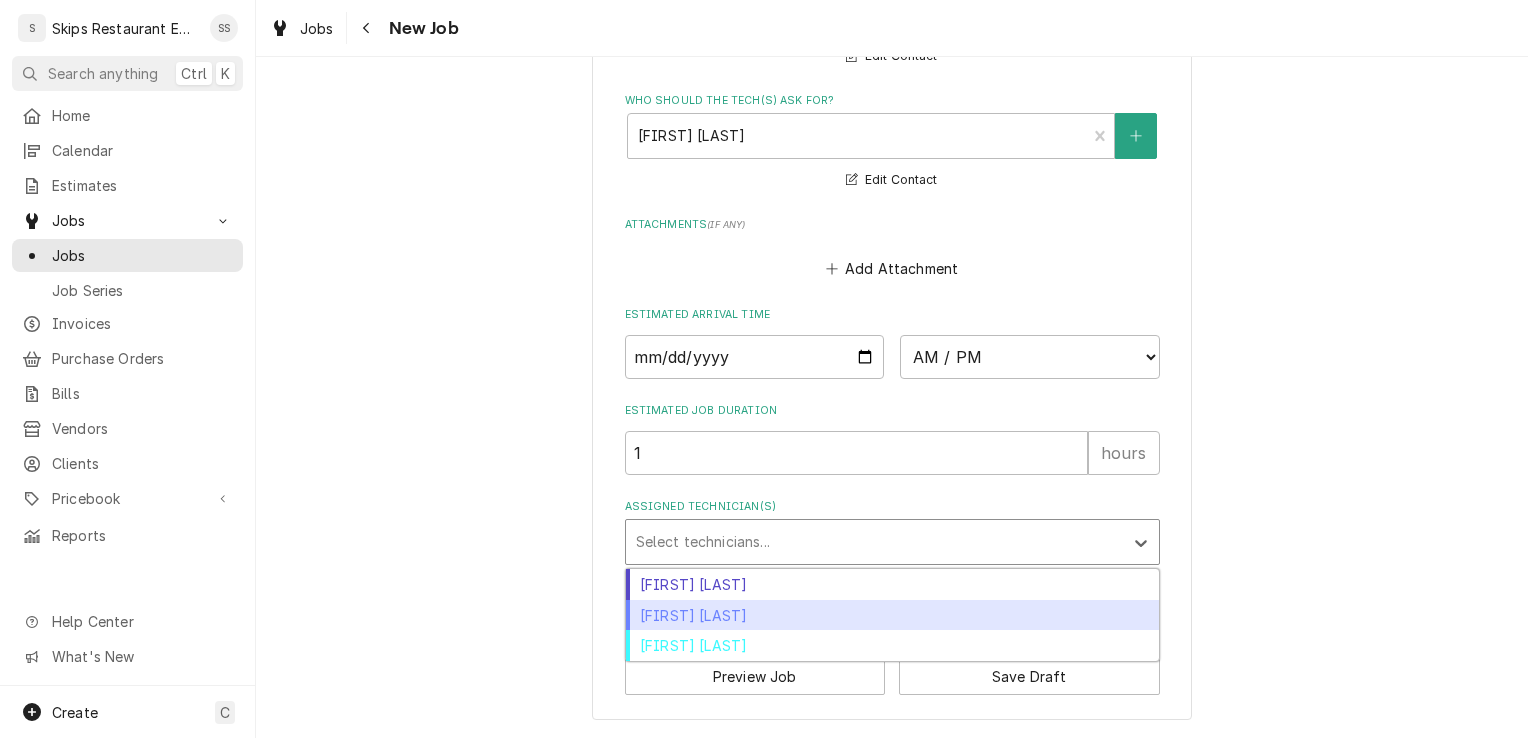 drag, startPoint x: 684, startPoint y: 614, endPoint x: 732, endPoint y: 590, distance: 53.66563 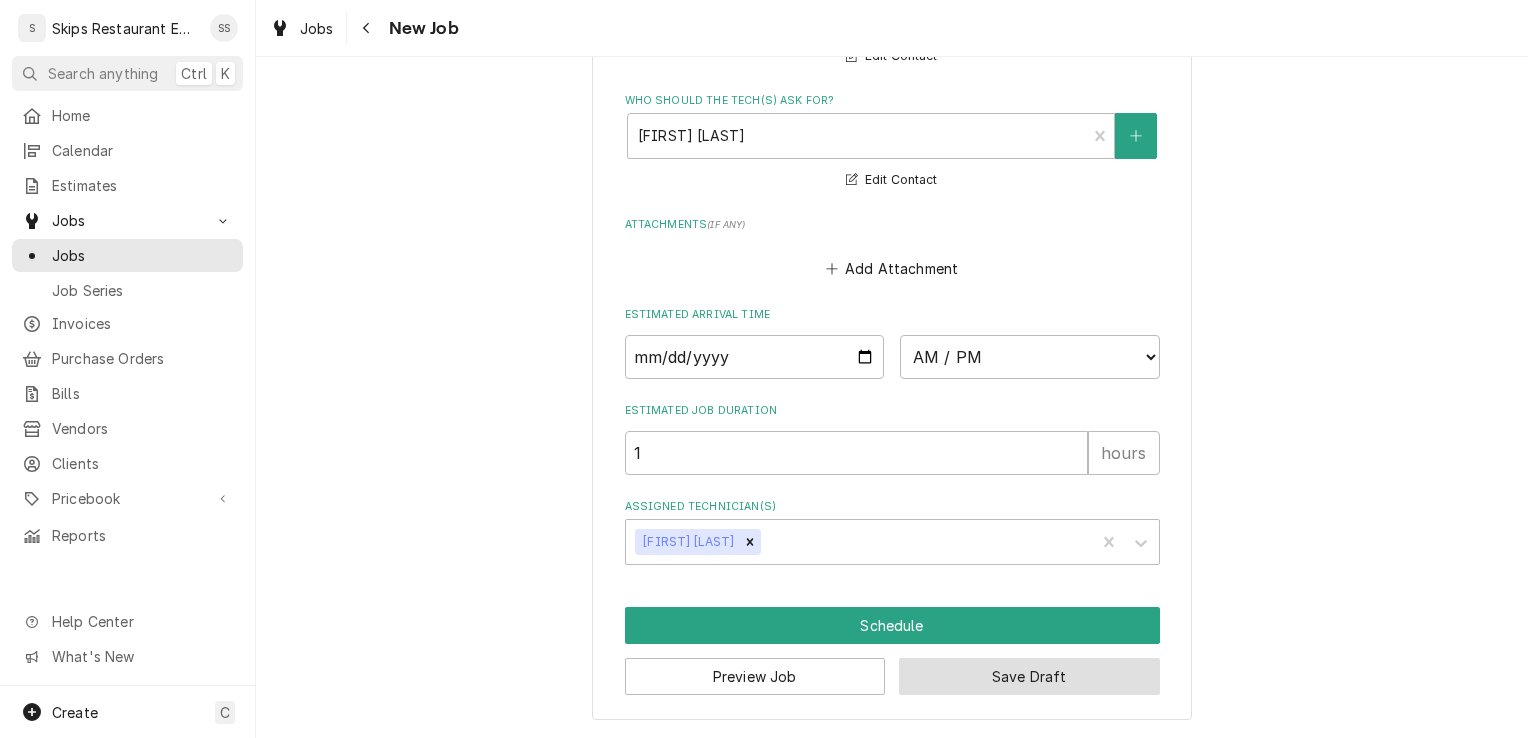 click on "Save Draft" at bounding box center (1029, 676) 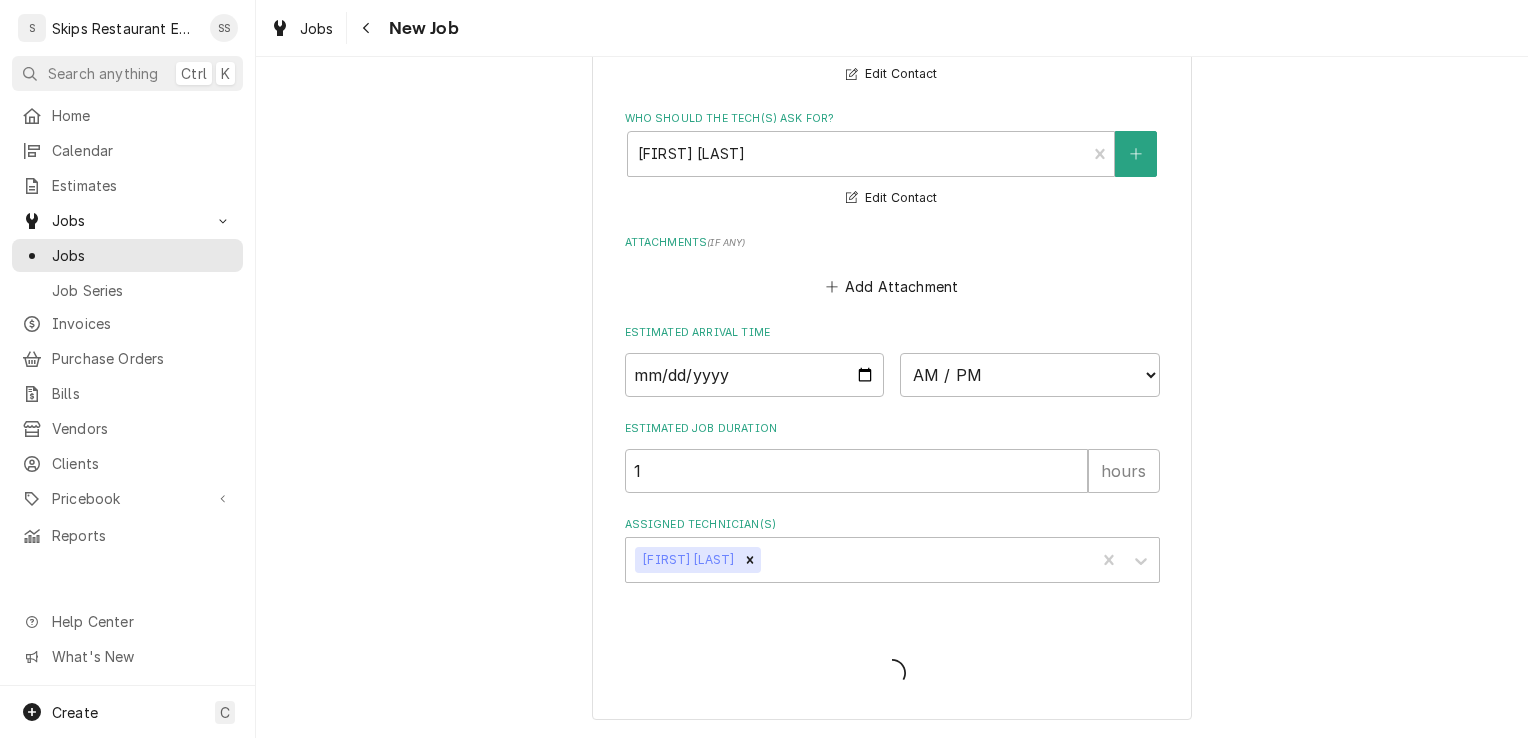 scroll, scrollTop: 1634, scrollLeft: 0, axis: vertical 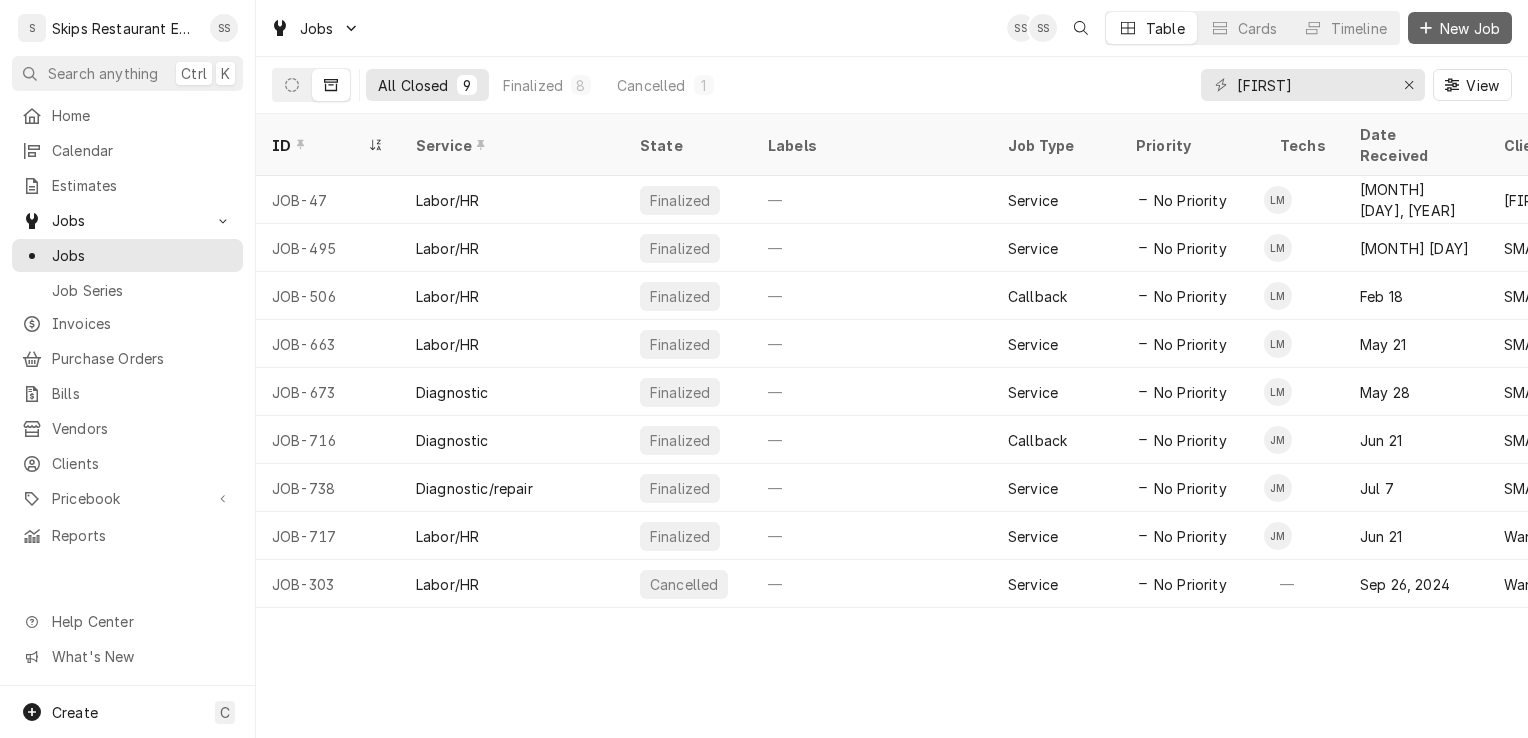 drag, startPoint x: 1460, startPoint y: 22, endPoint x: 1423, endPoint y: 15, distance: 37.65634 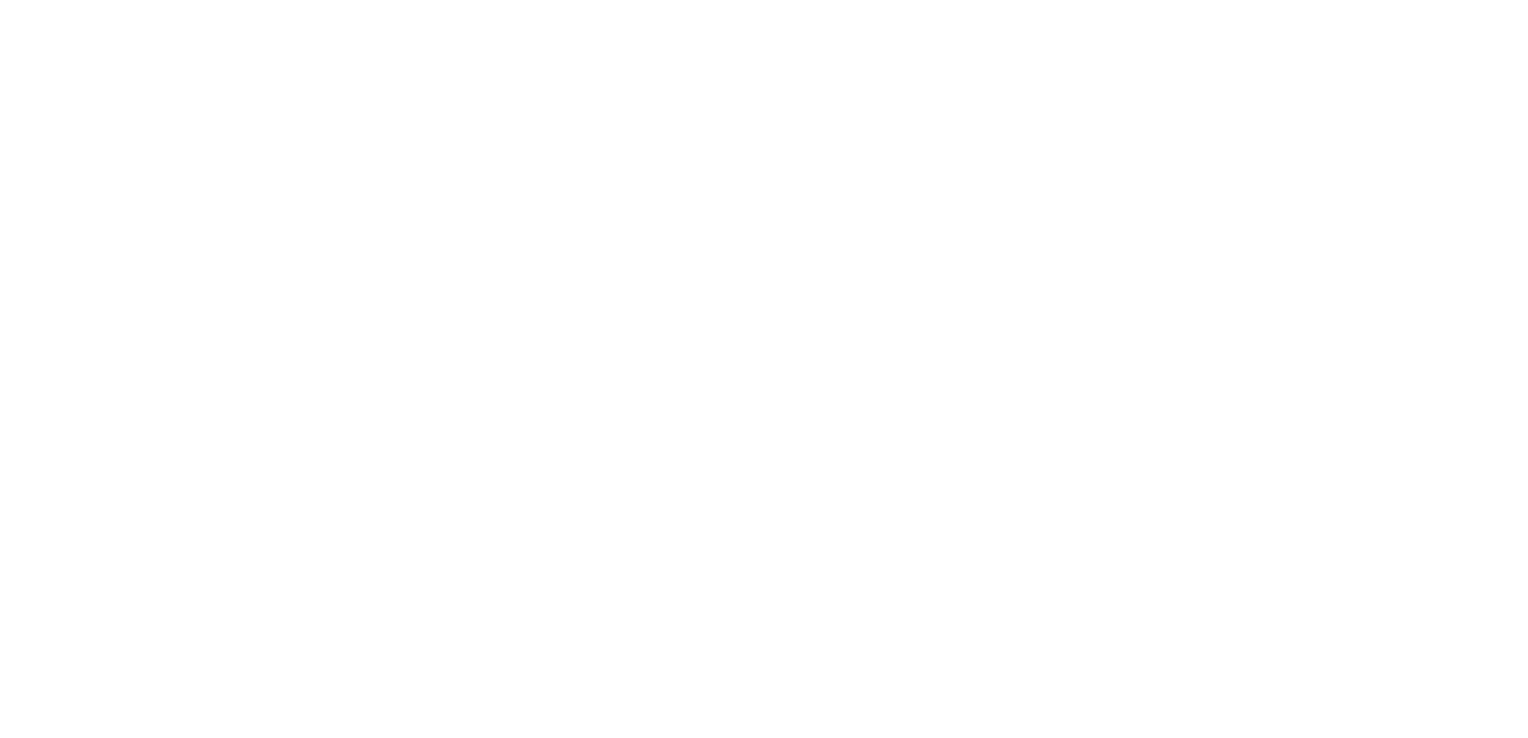 scroll, scrollTop: 0, scrollLeft: 0, axis: both 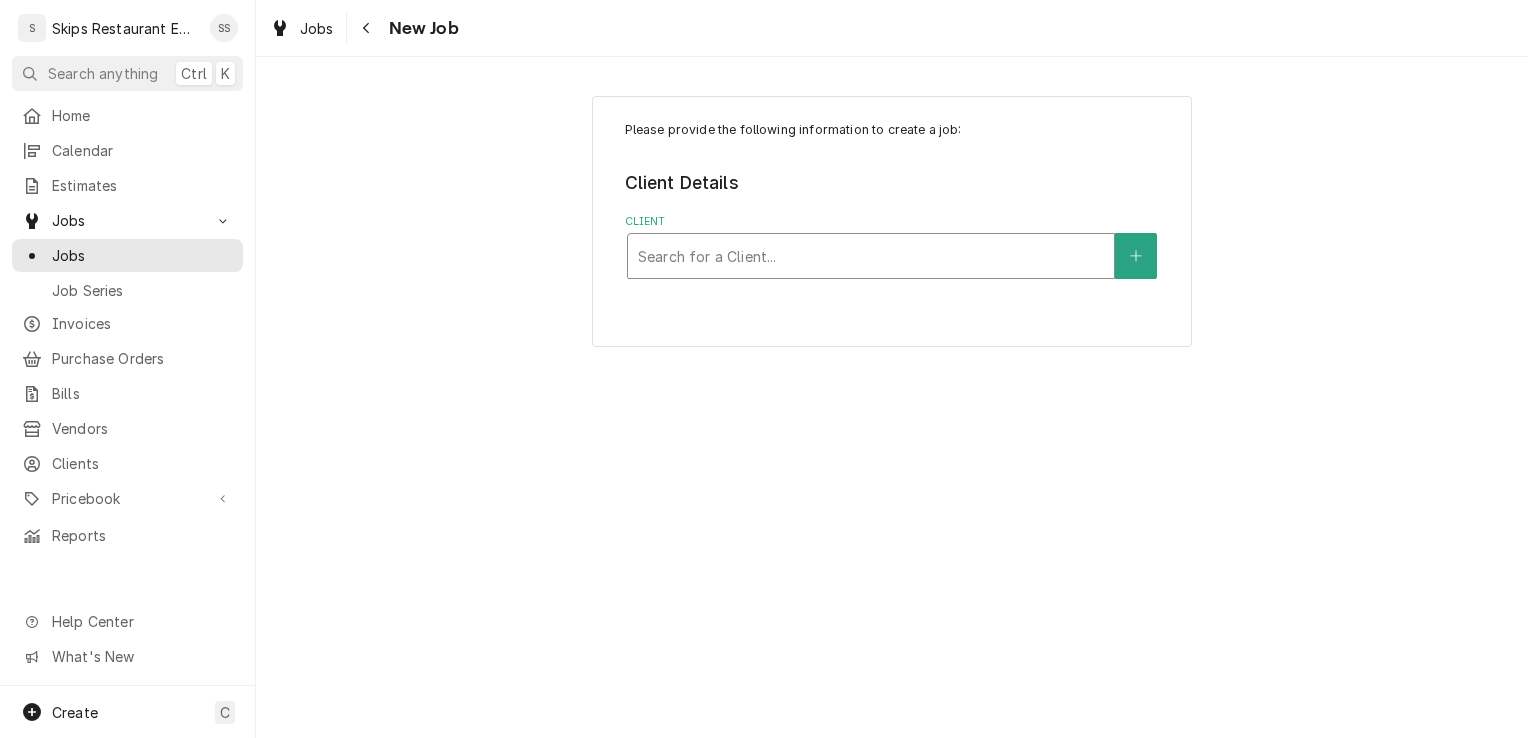 click at bounding box center [871, 256] 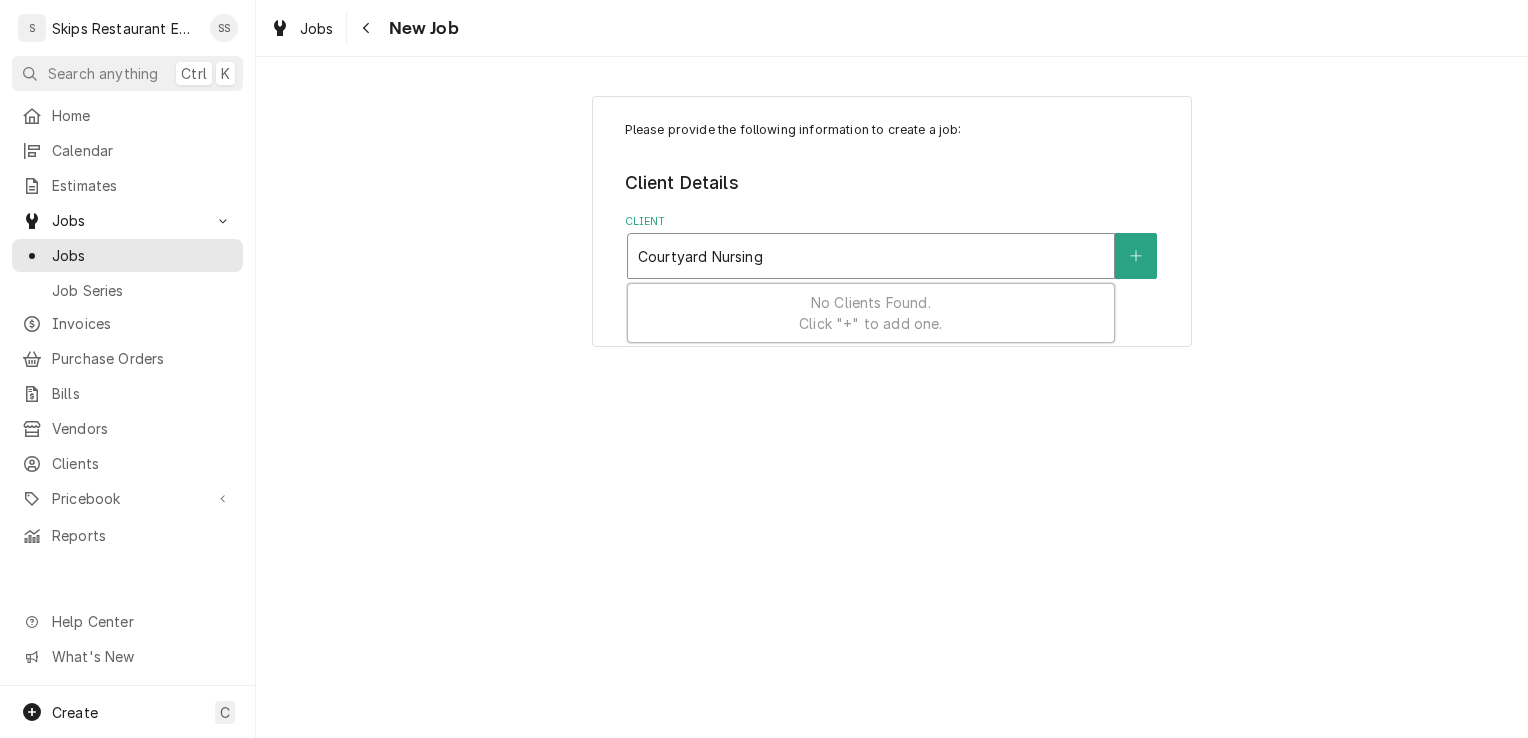 drag, startPoint x: 704, startPoint y: 253, endPoint x: 624, endPoint y: 261, distance: 80.399 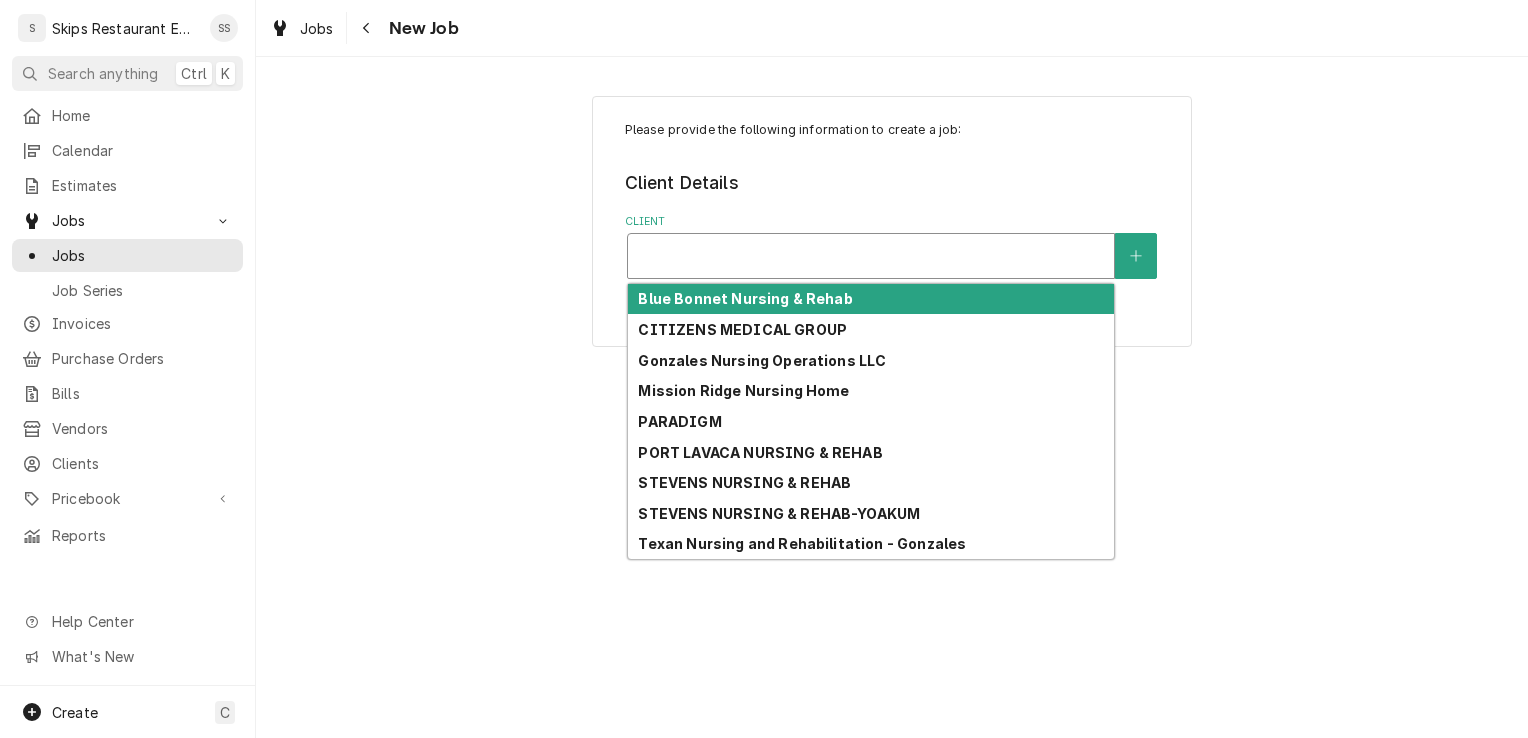 click at bounding box center (871, 256) 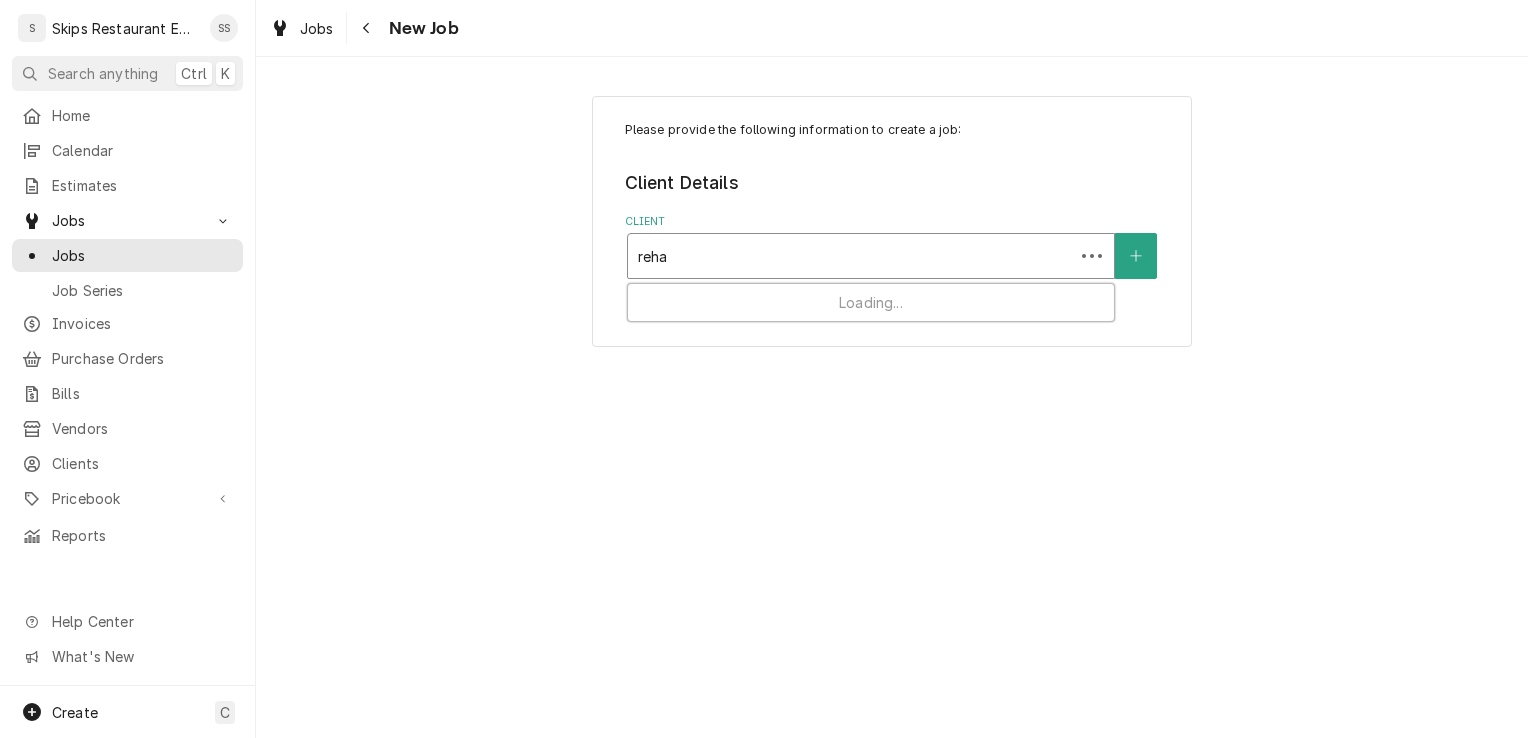 type on "rehab" 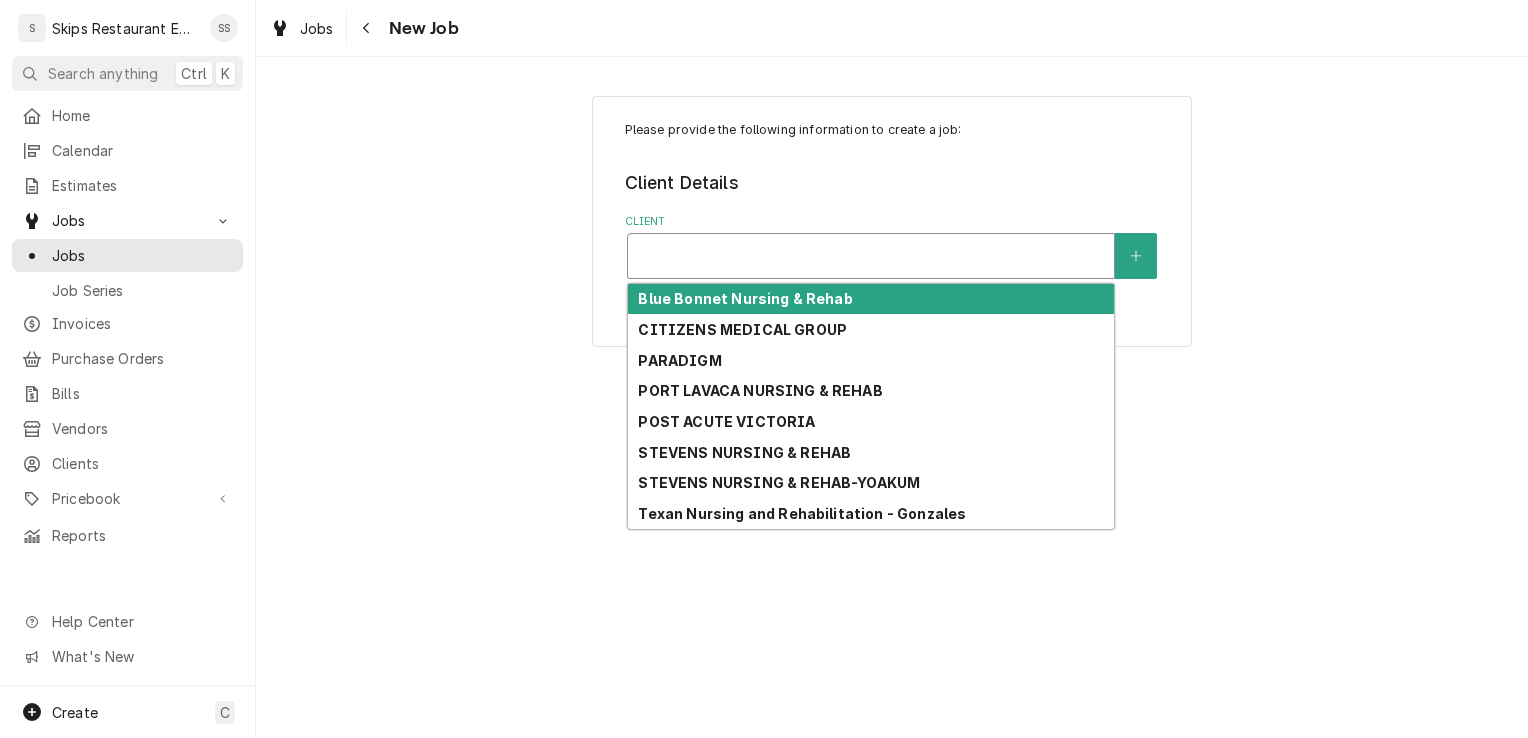 click at bounding box center (871, 256) 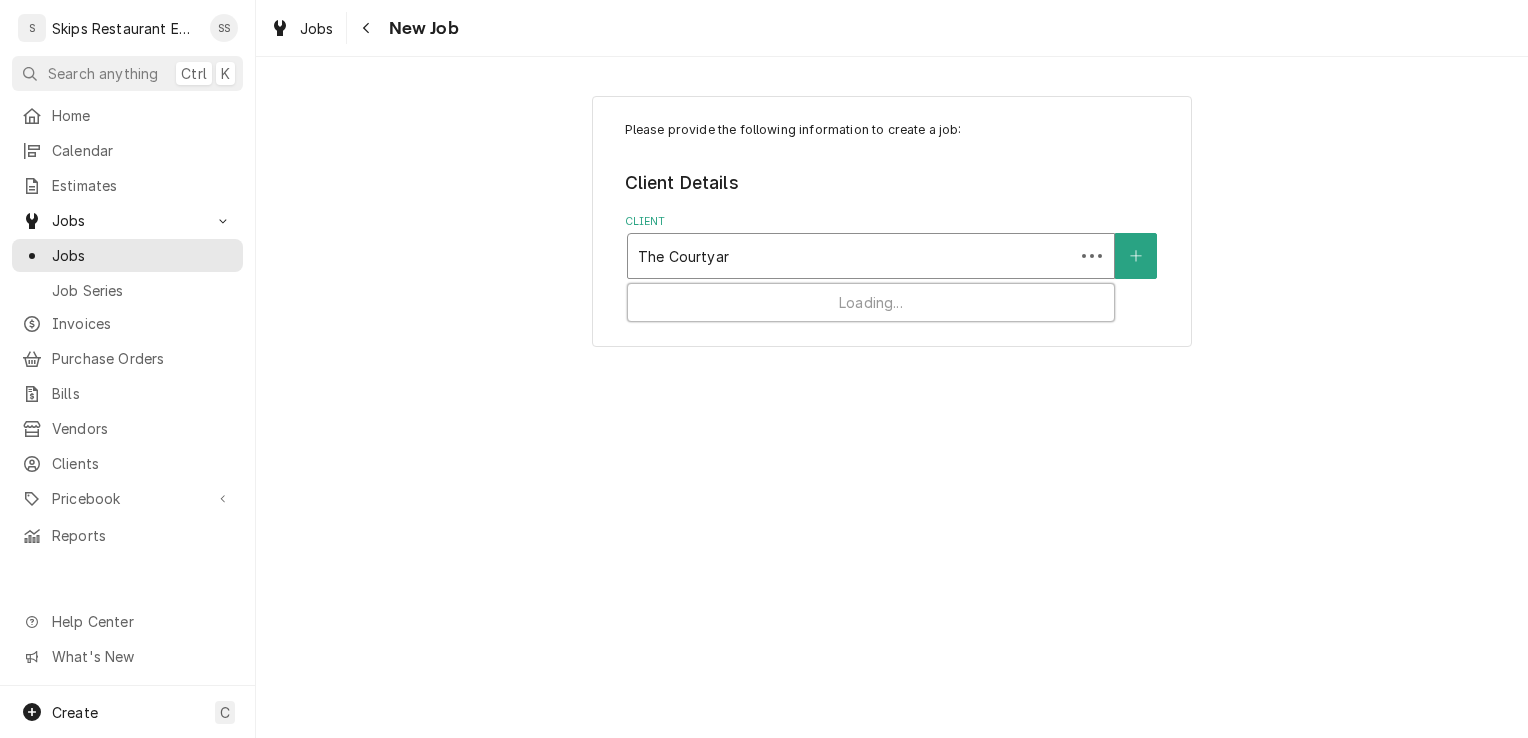 type on "The Courtyard" 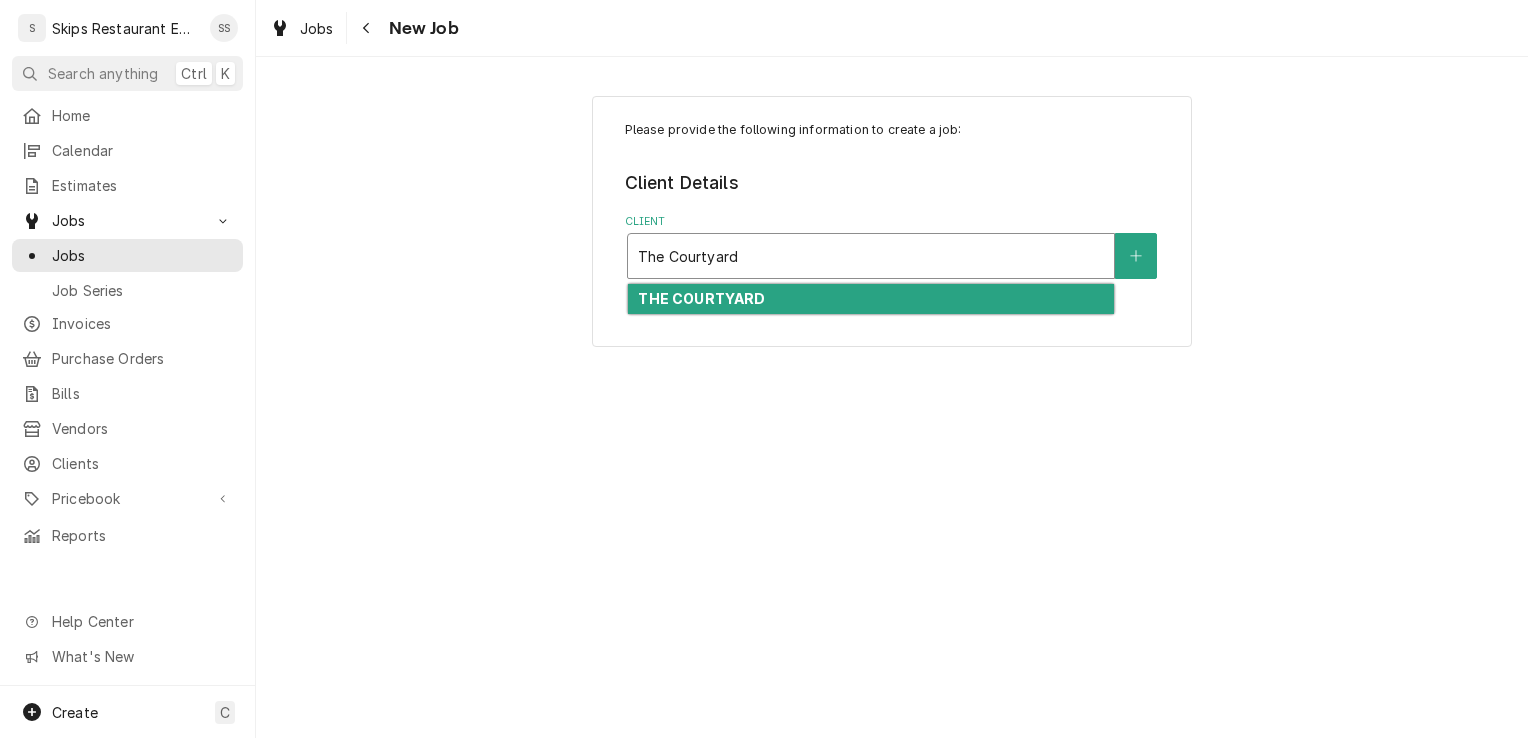 click on "THE COURTYARD" at bounding box center [701, 298] 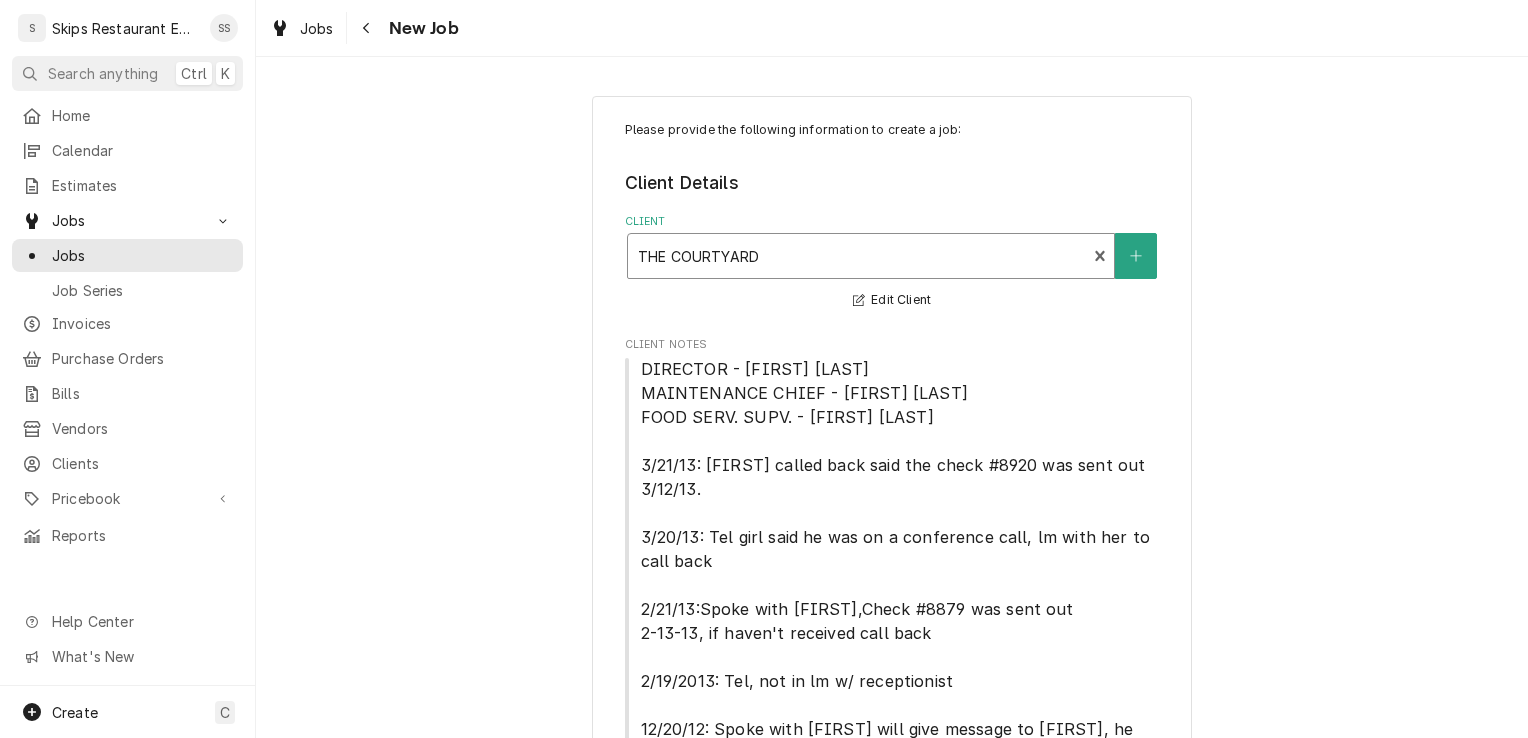 type on "x" 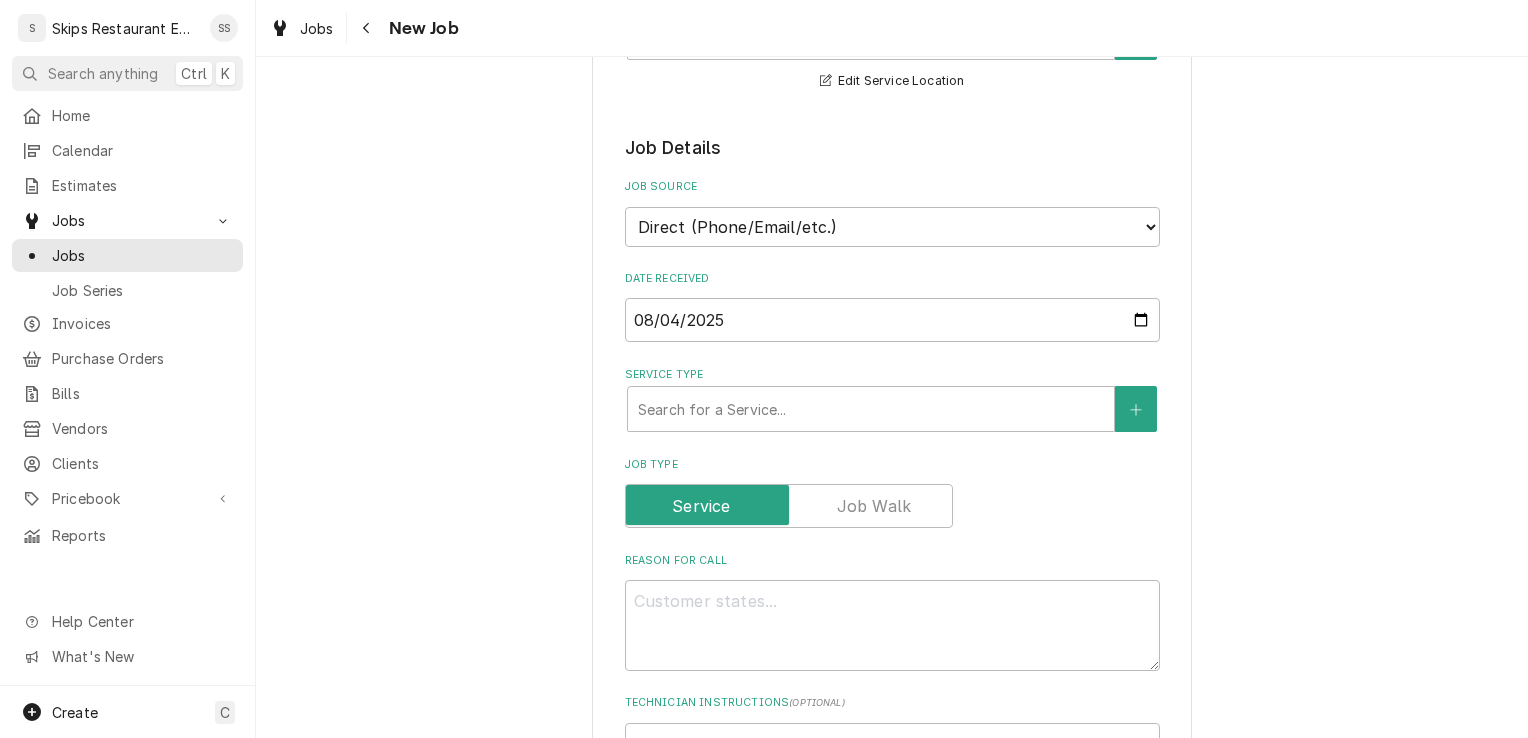 scroll, scrollTop: 790, scrollLeft: 0, axis: vertical 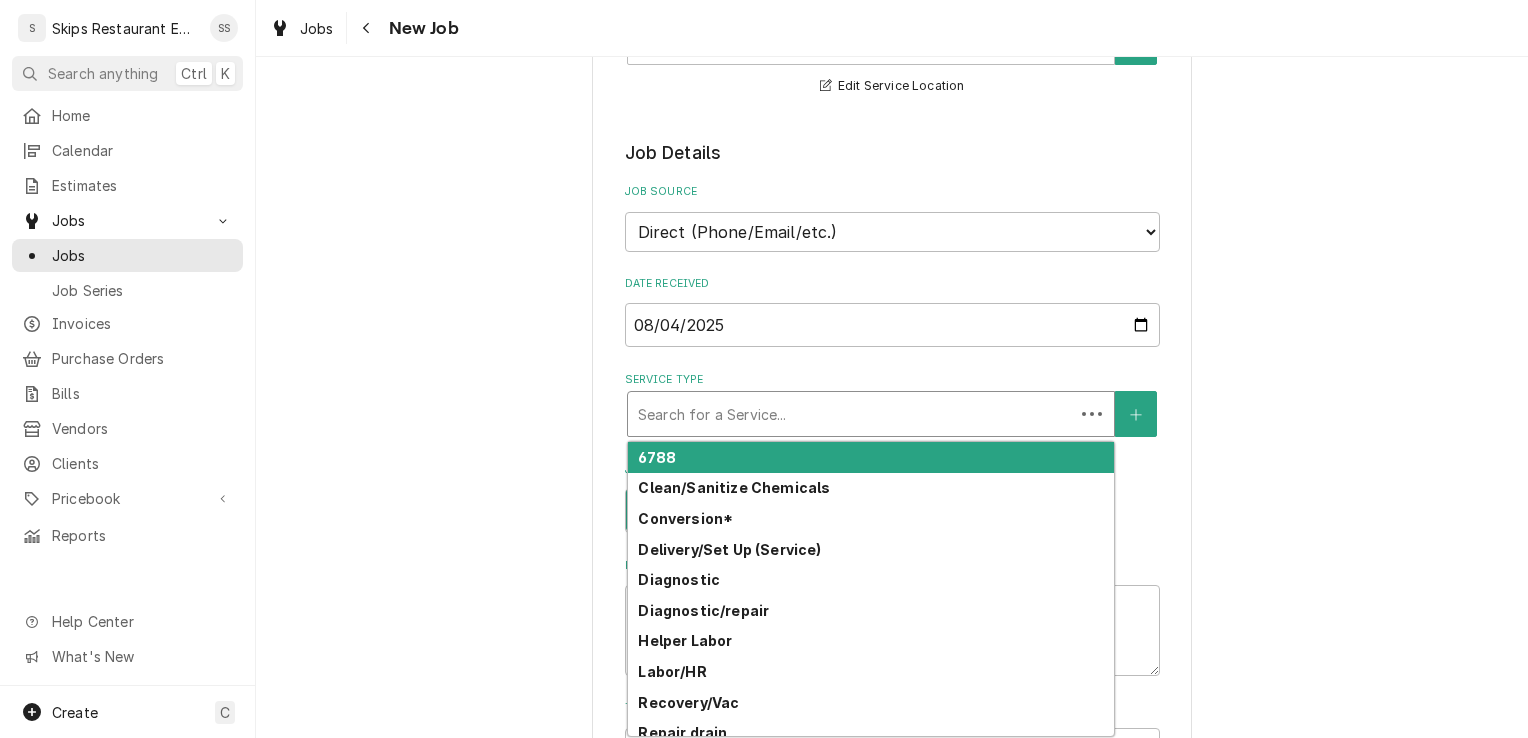 click at bounding box center [851, 414] 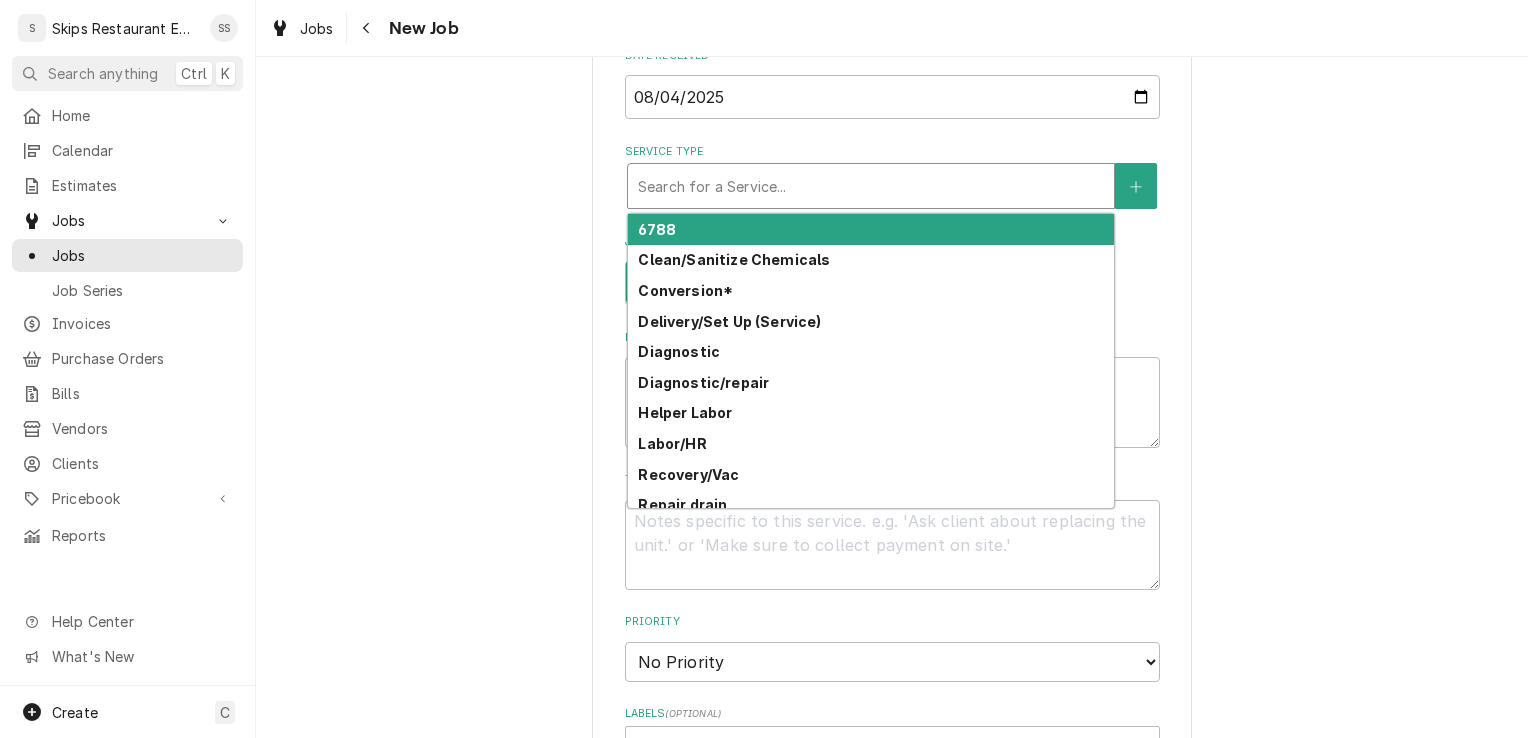 scroll, scrollTop: 1021, scrollLeft: 0, axis: vertical 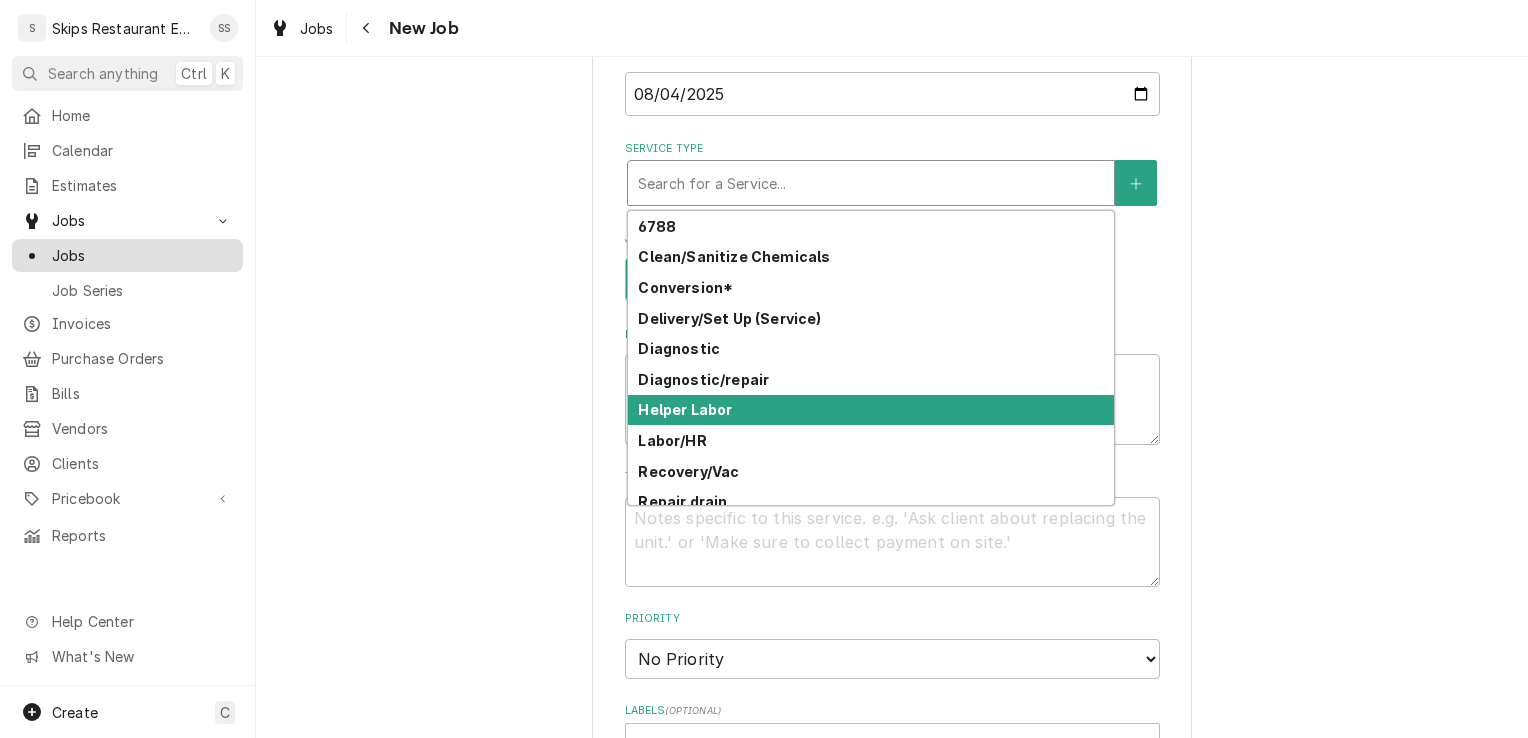 click on "Jobs" at bounding box center [142, 255] 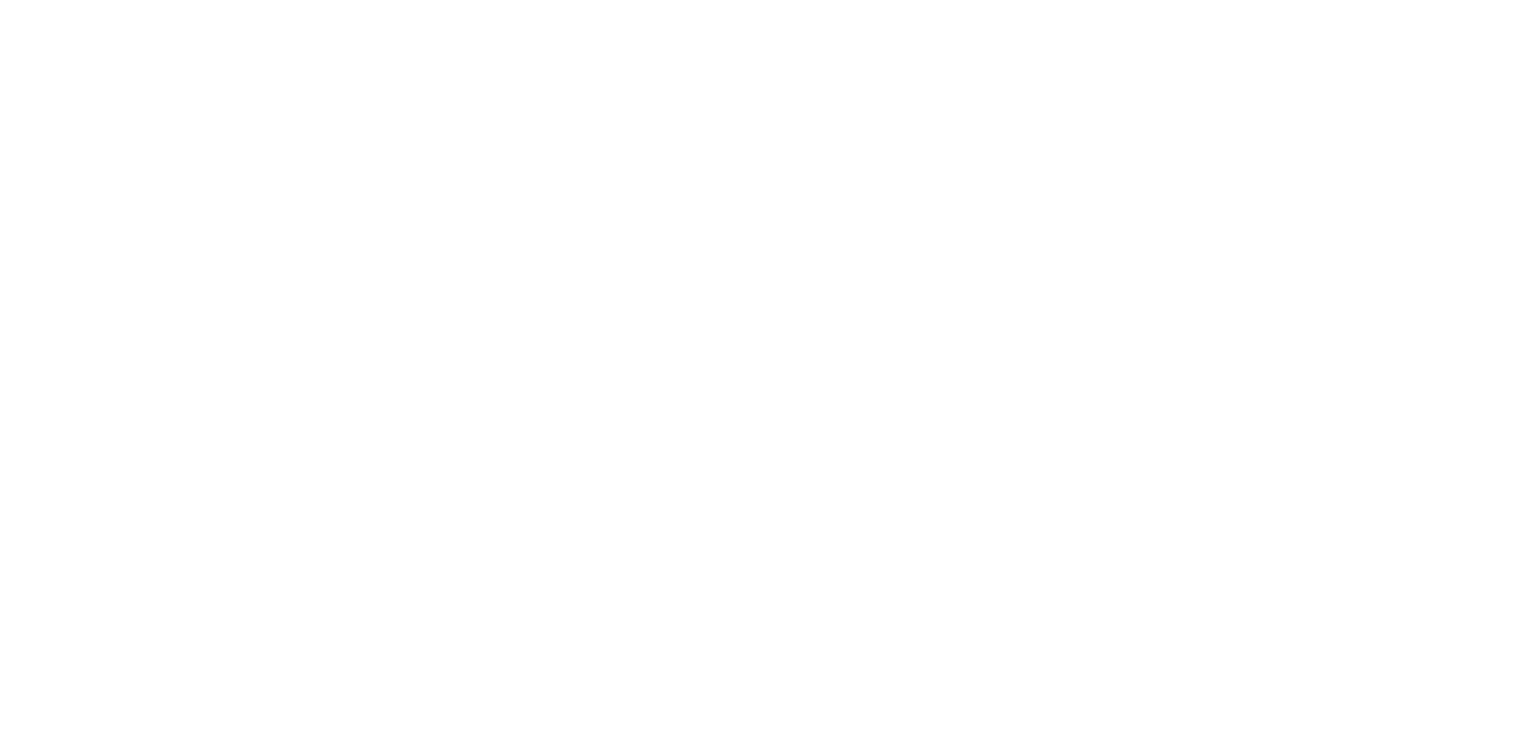 scroll, scrollTop: 0, scrollLeft: 0, axis: both 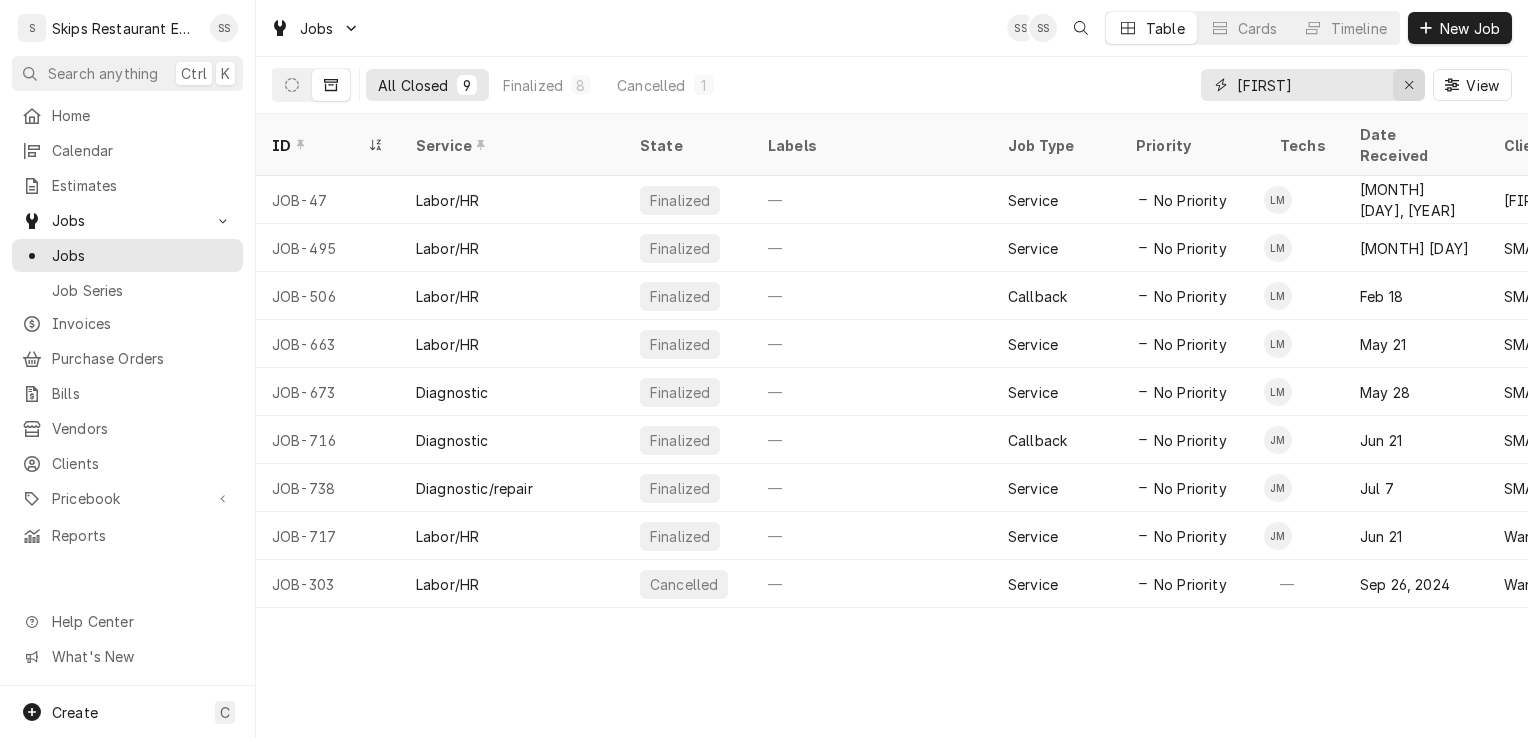 click 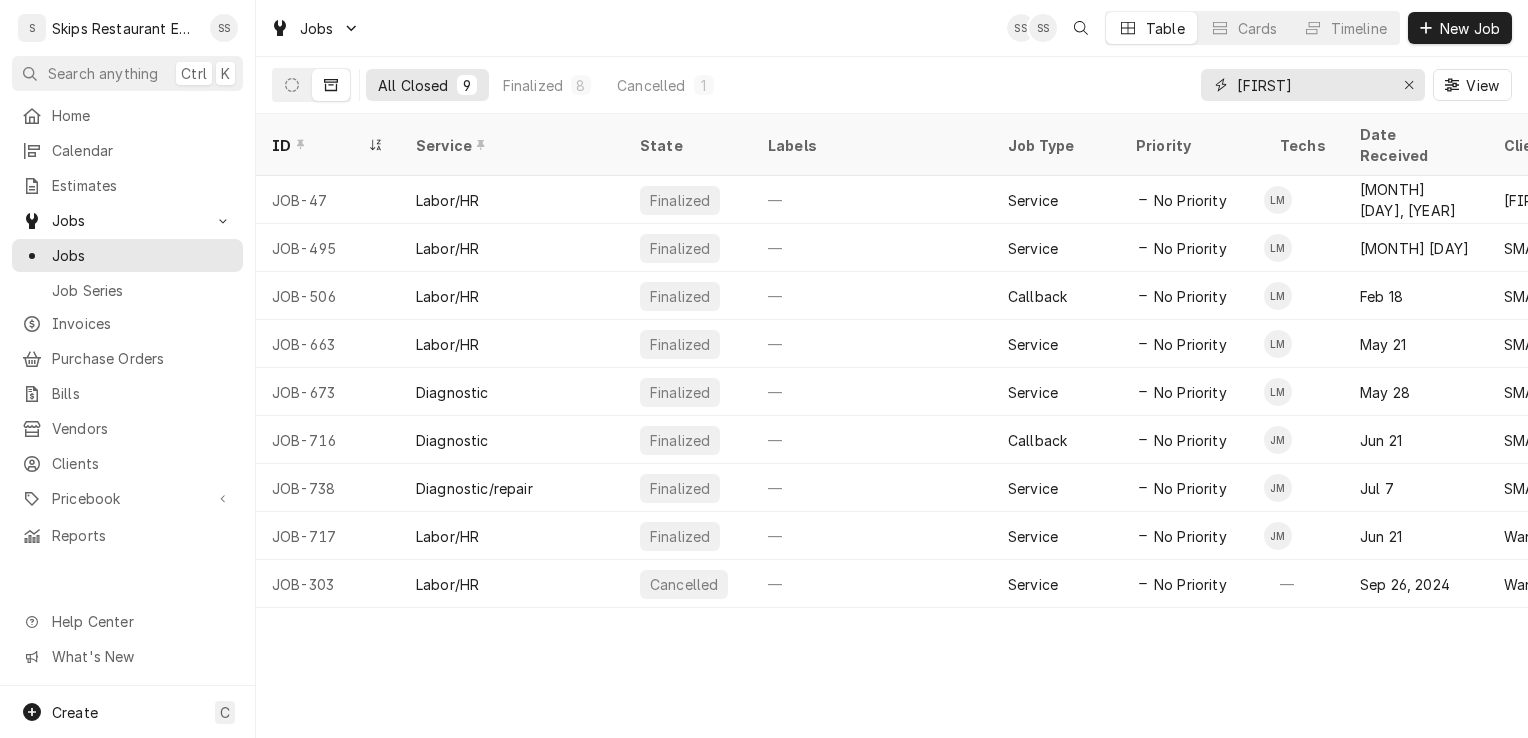 type 